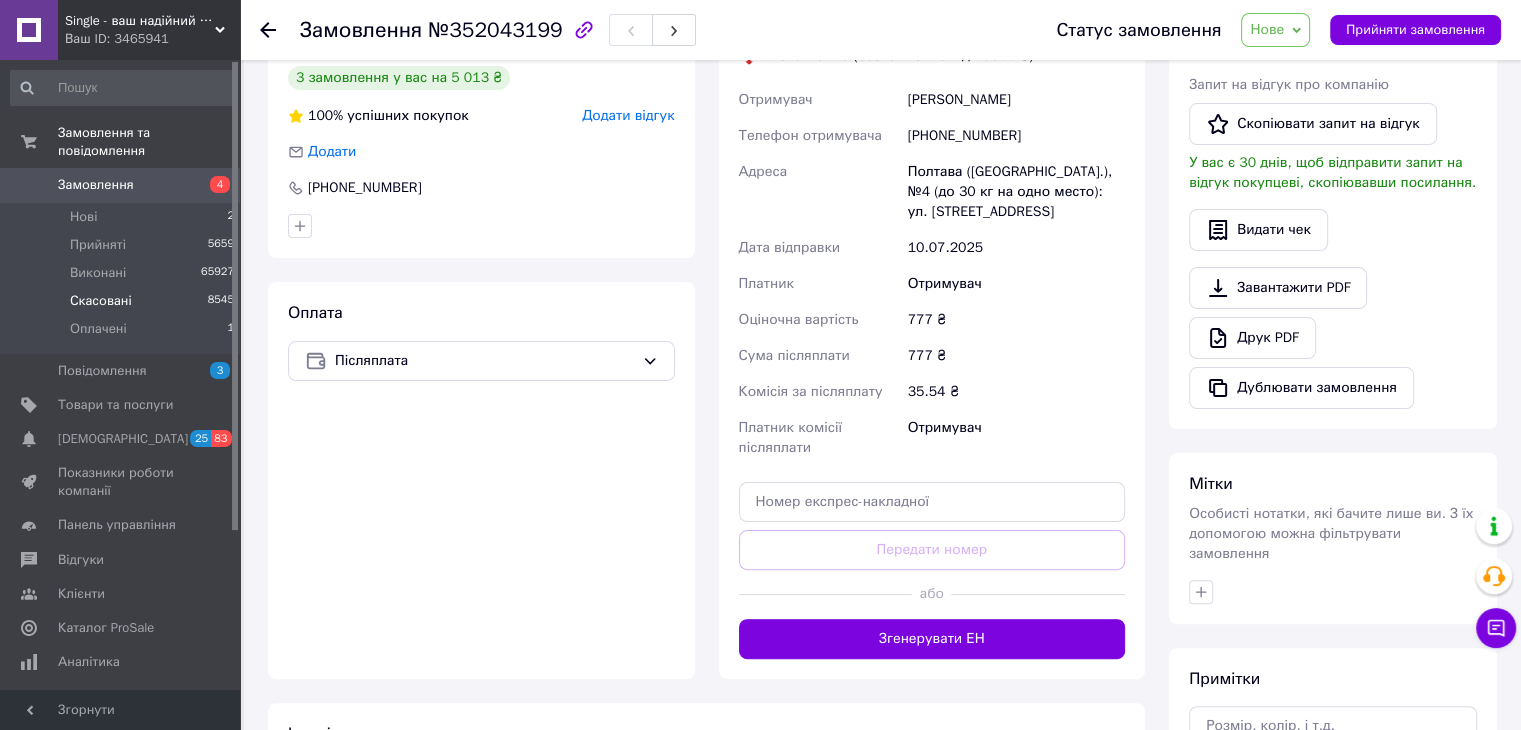 scroll, scrollTop: 400, scrollLeft: 0, axis: vertical 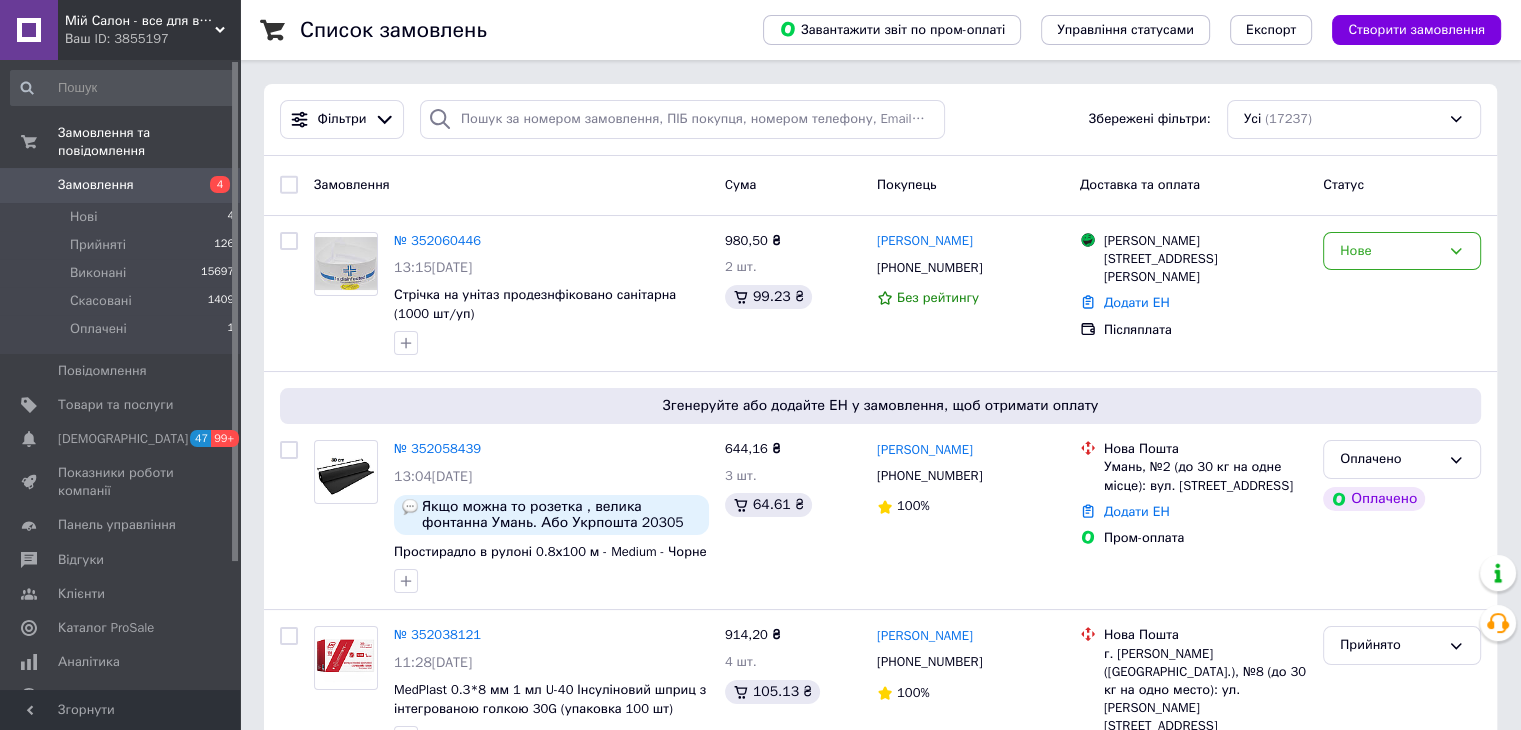 drag, startPoint x: 417, startPoint y: 443, endPoint x: 431, endPoint y: 449, distance: 15.231546 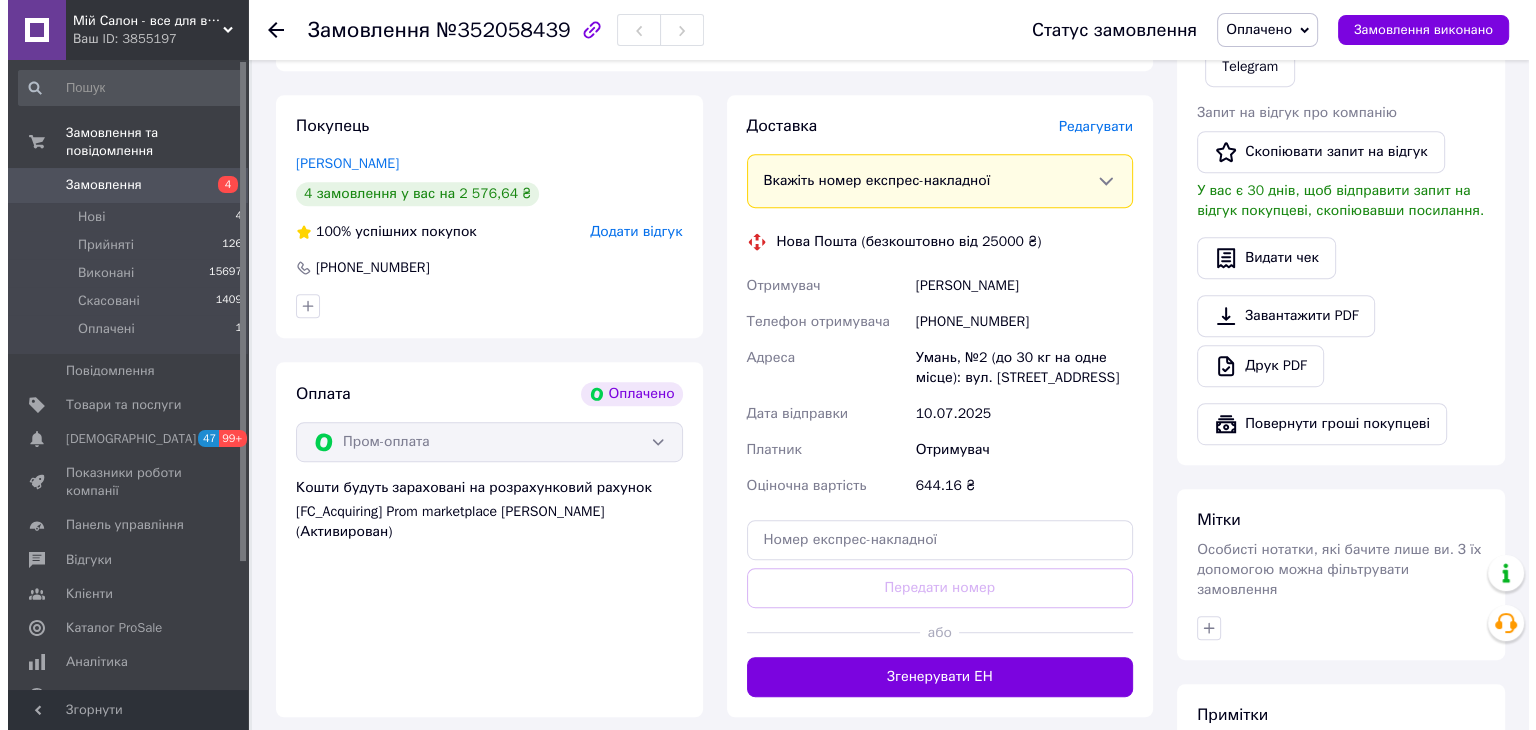 scroll, scrollTop: 800, scrollLeft: 0, axis: vertical 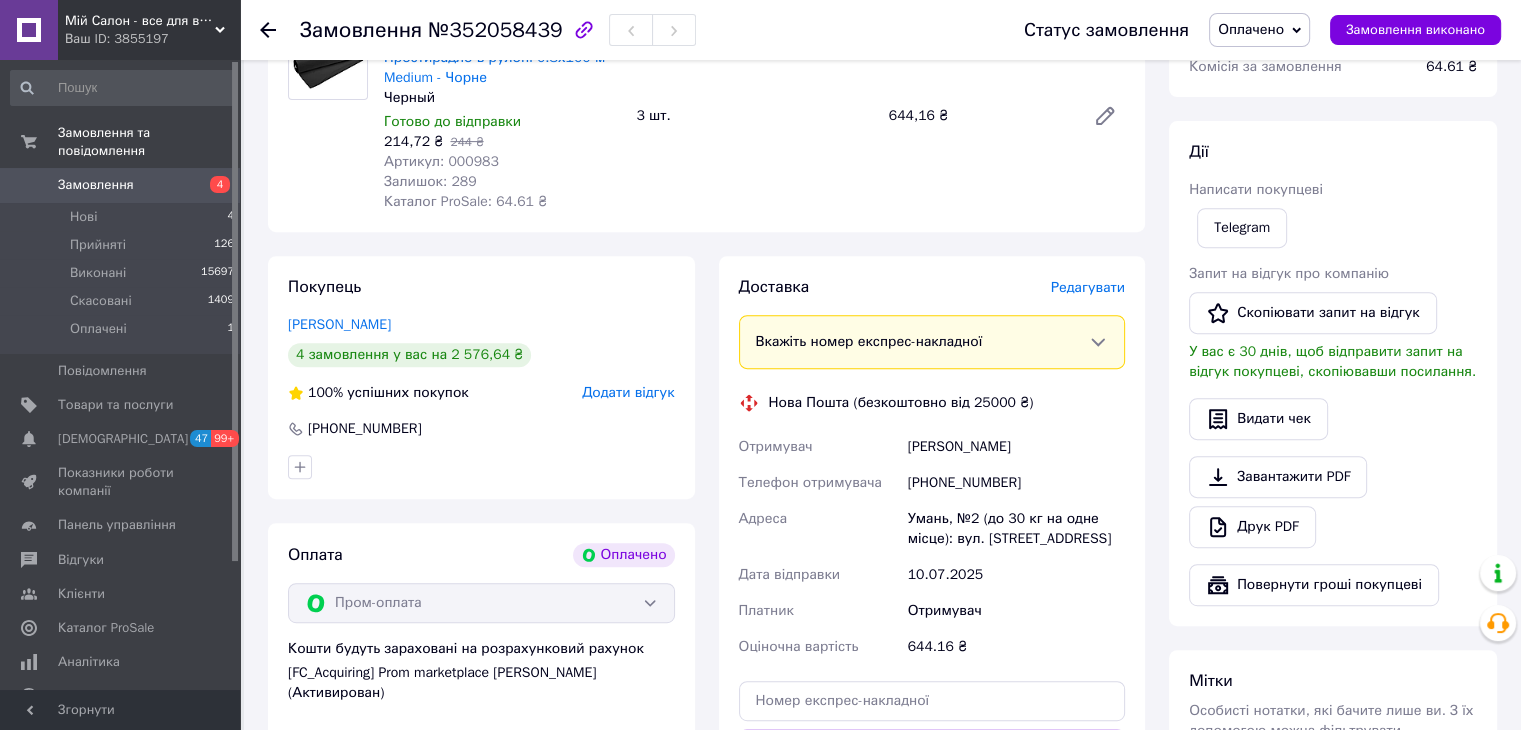 click on "Редагувати" at bounding box center [1088, 287] 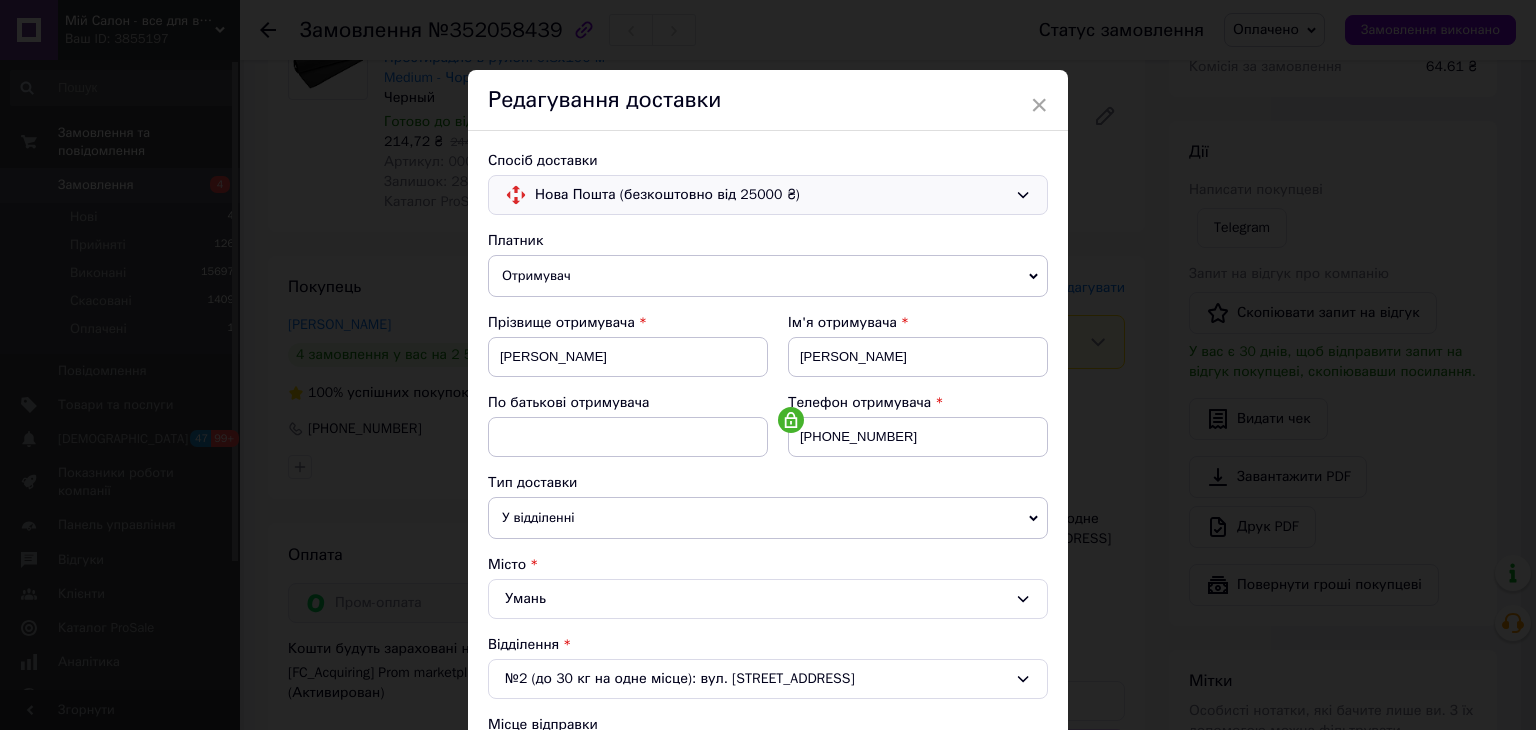 click on "Нова Пошта (безкоштовно від 25000 ₴)" at bounding box center [771, 195] 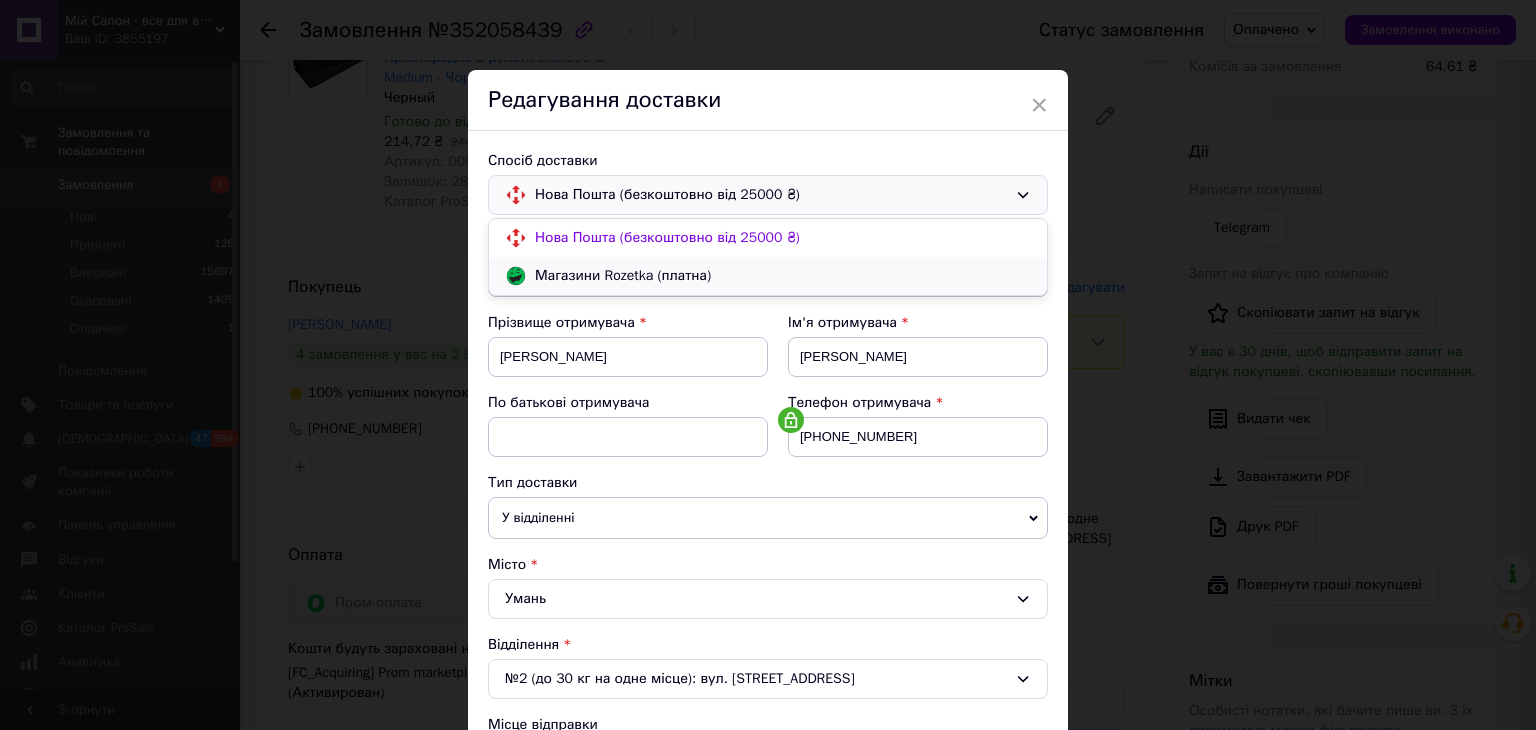 click on "Магазини Rozetka (платна)" at bounding box center (783, 276) 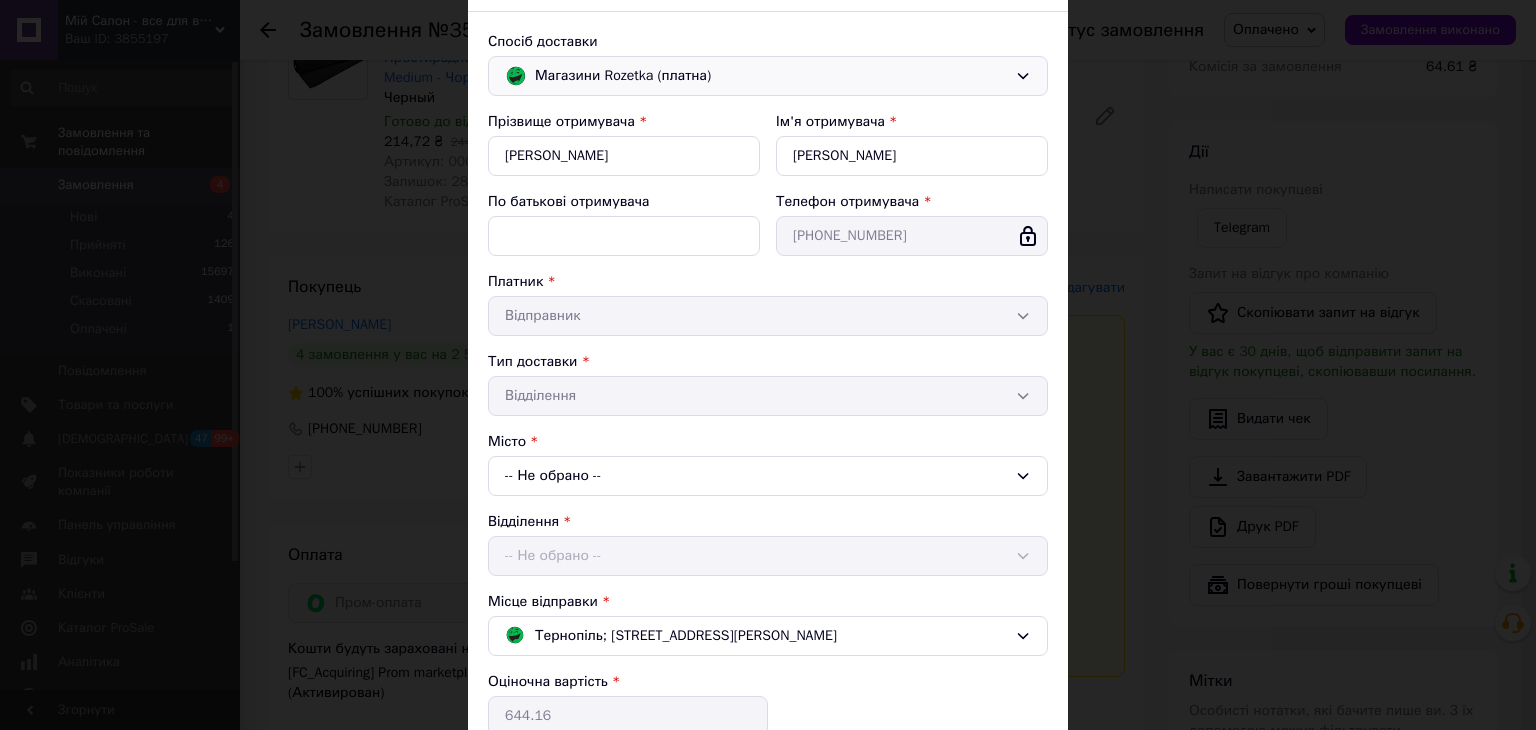 scroll, scrollTop: 300, scrollLeft: 0, axis: vertical 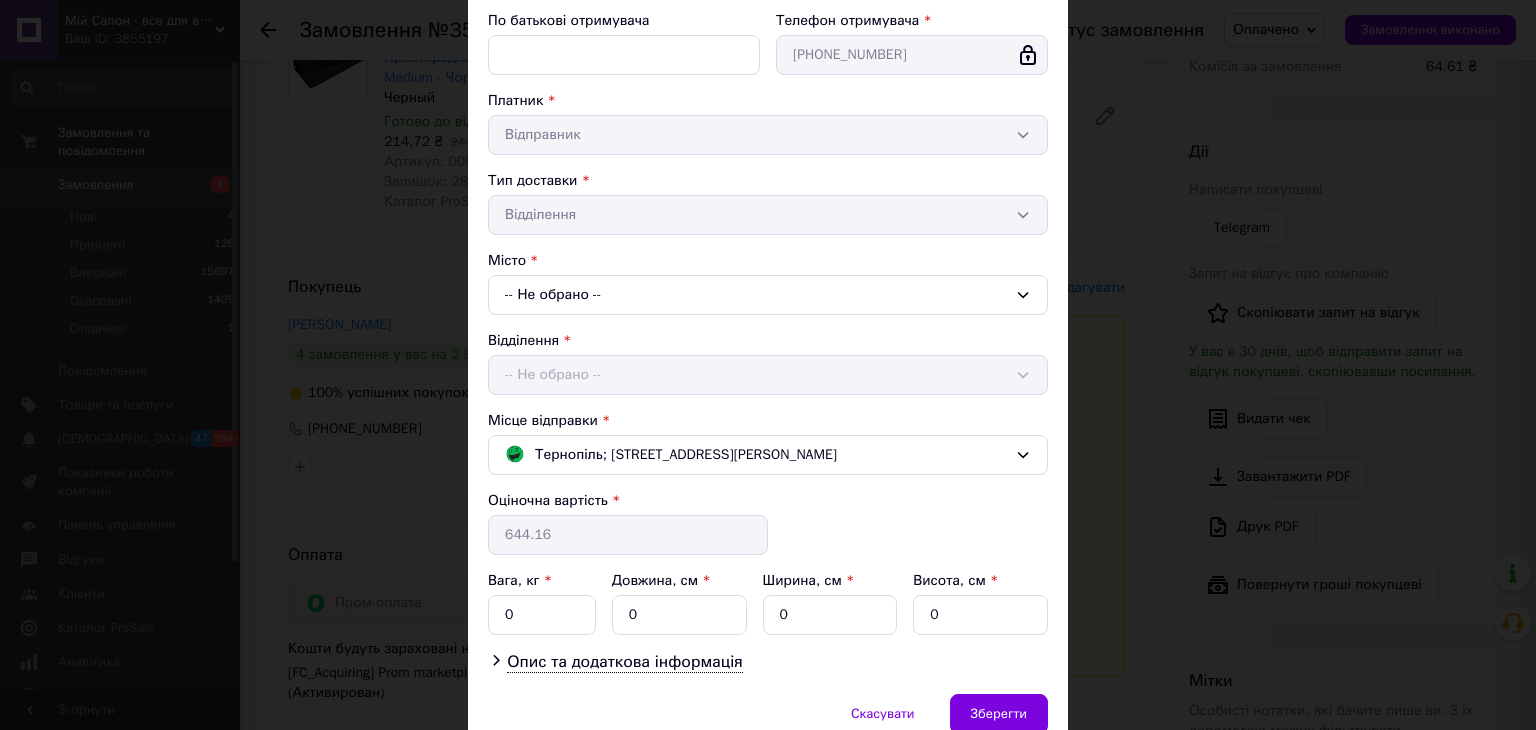 click on "-- Не обрано --" at bounding box center [768, 295] 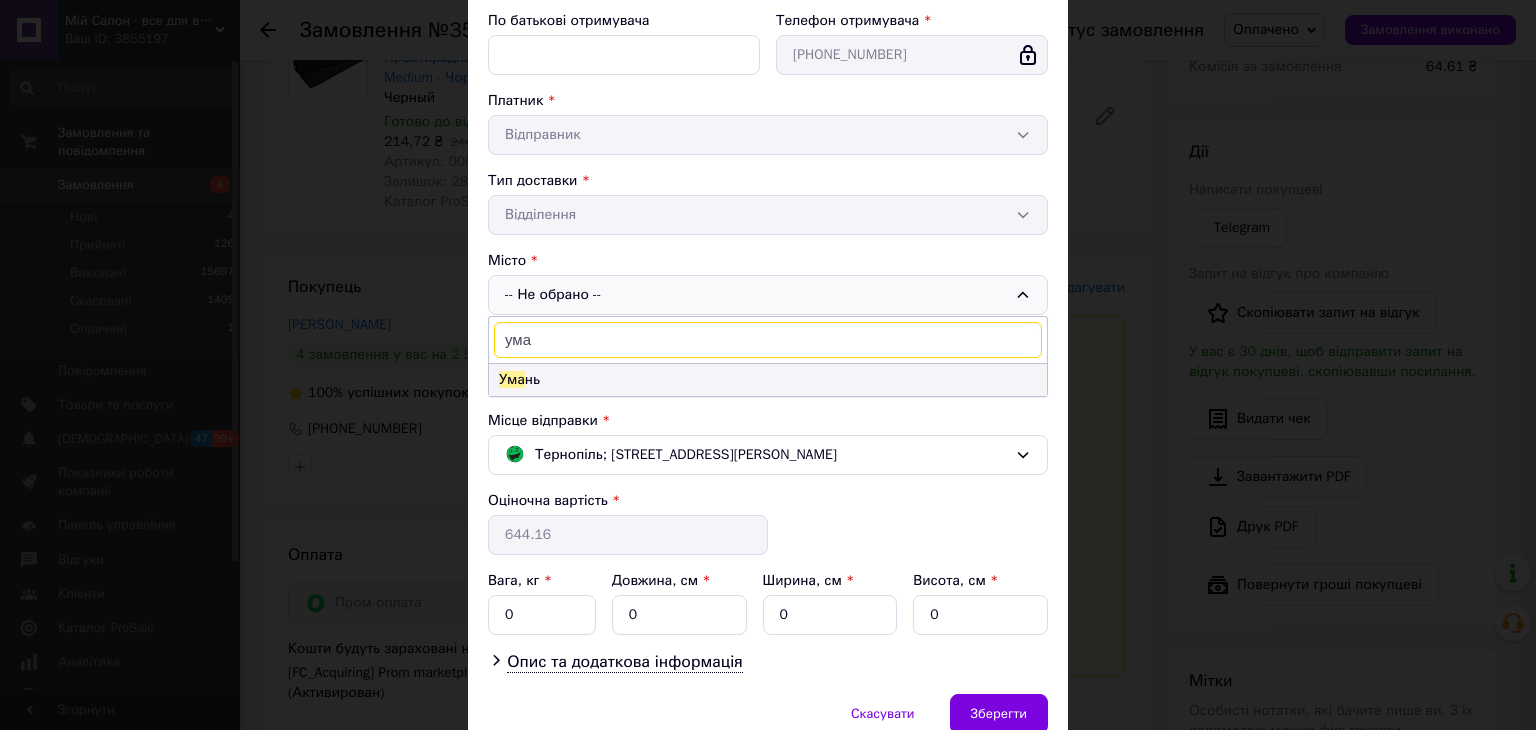 type on "ума" 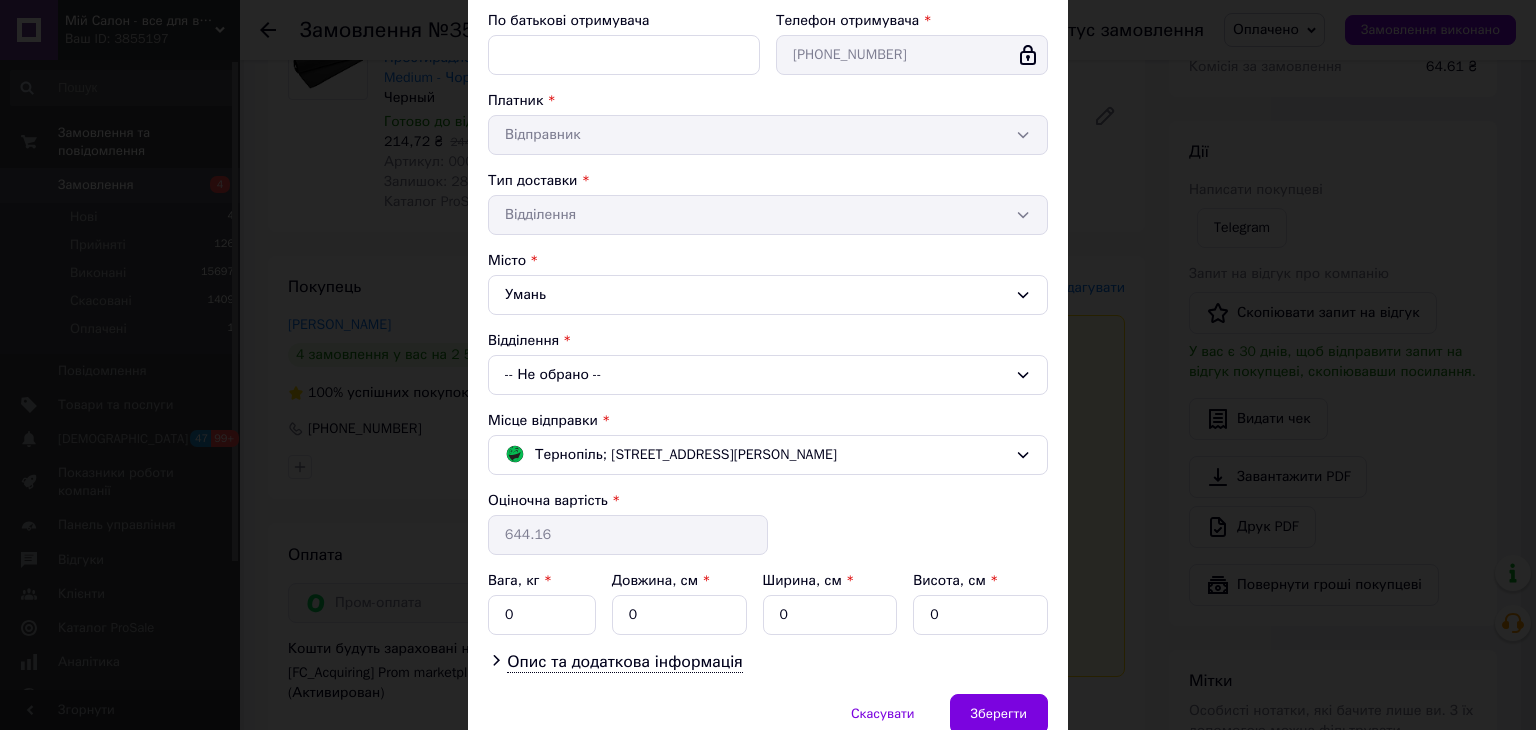 click on "-- Не обрано --" at bounding box center (768, 375) 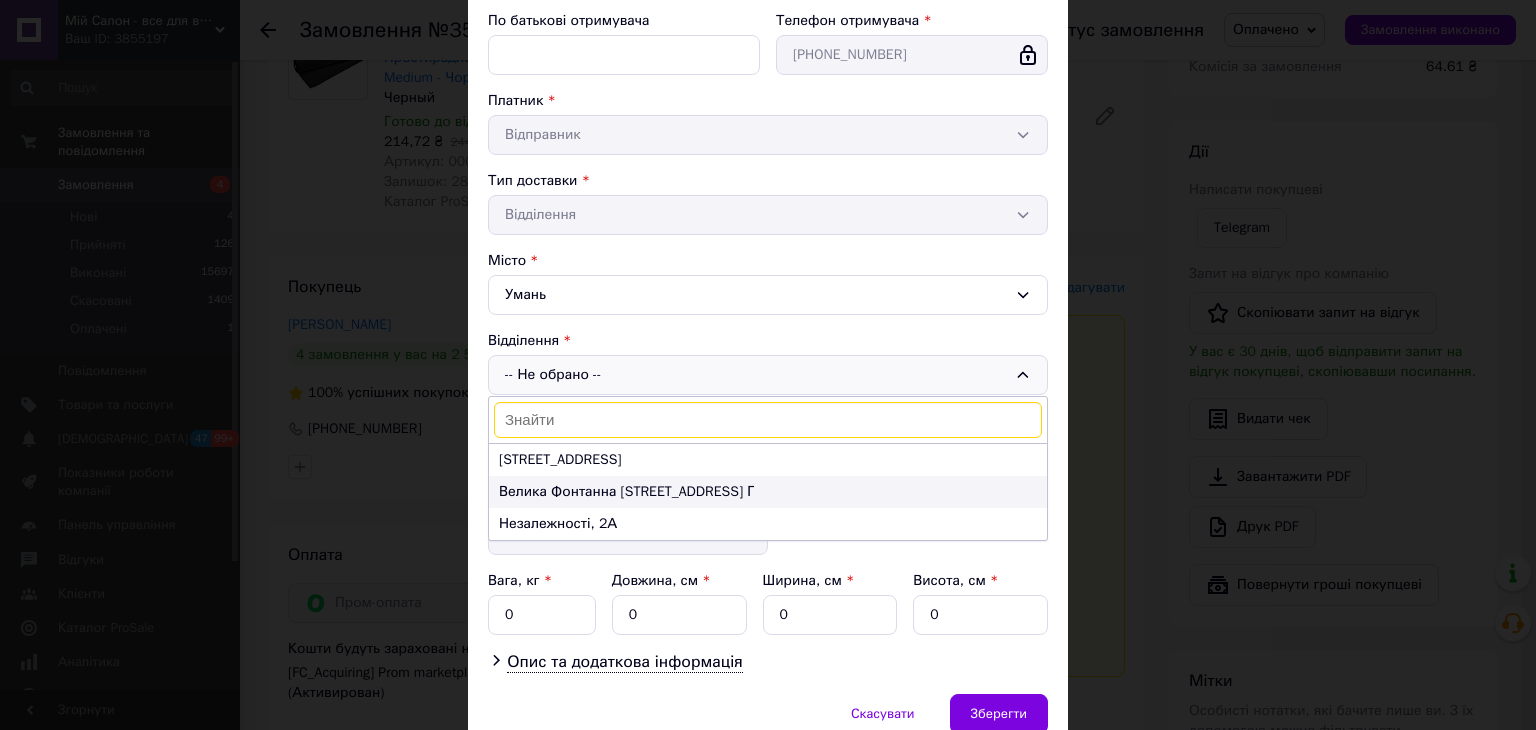 click on "Велика Фонтанна [STREET_ADDRESS] Г" at bounding box center (768, 492) 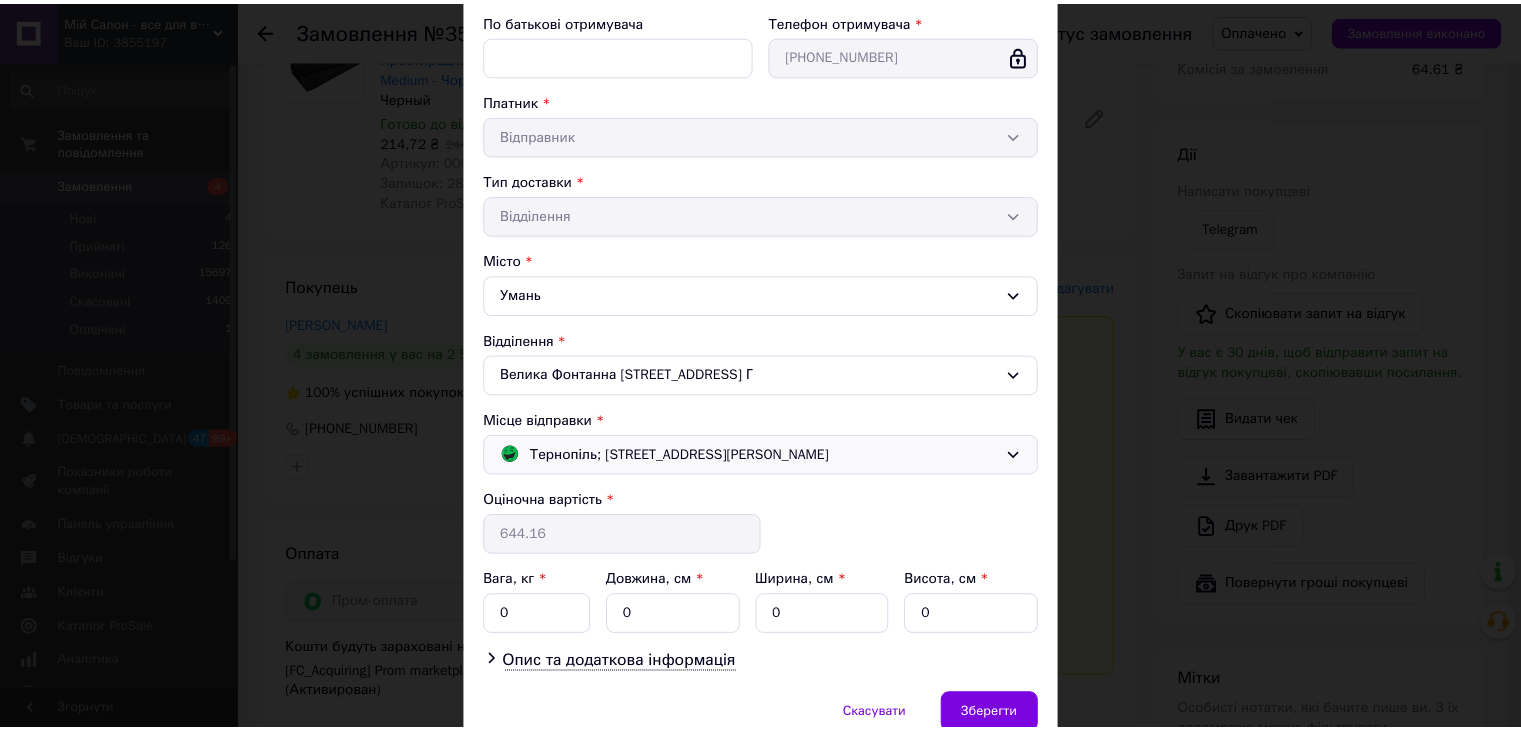 scroll, scrollTop: 389, scrollLeft: 0, axis: vertical 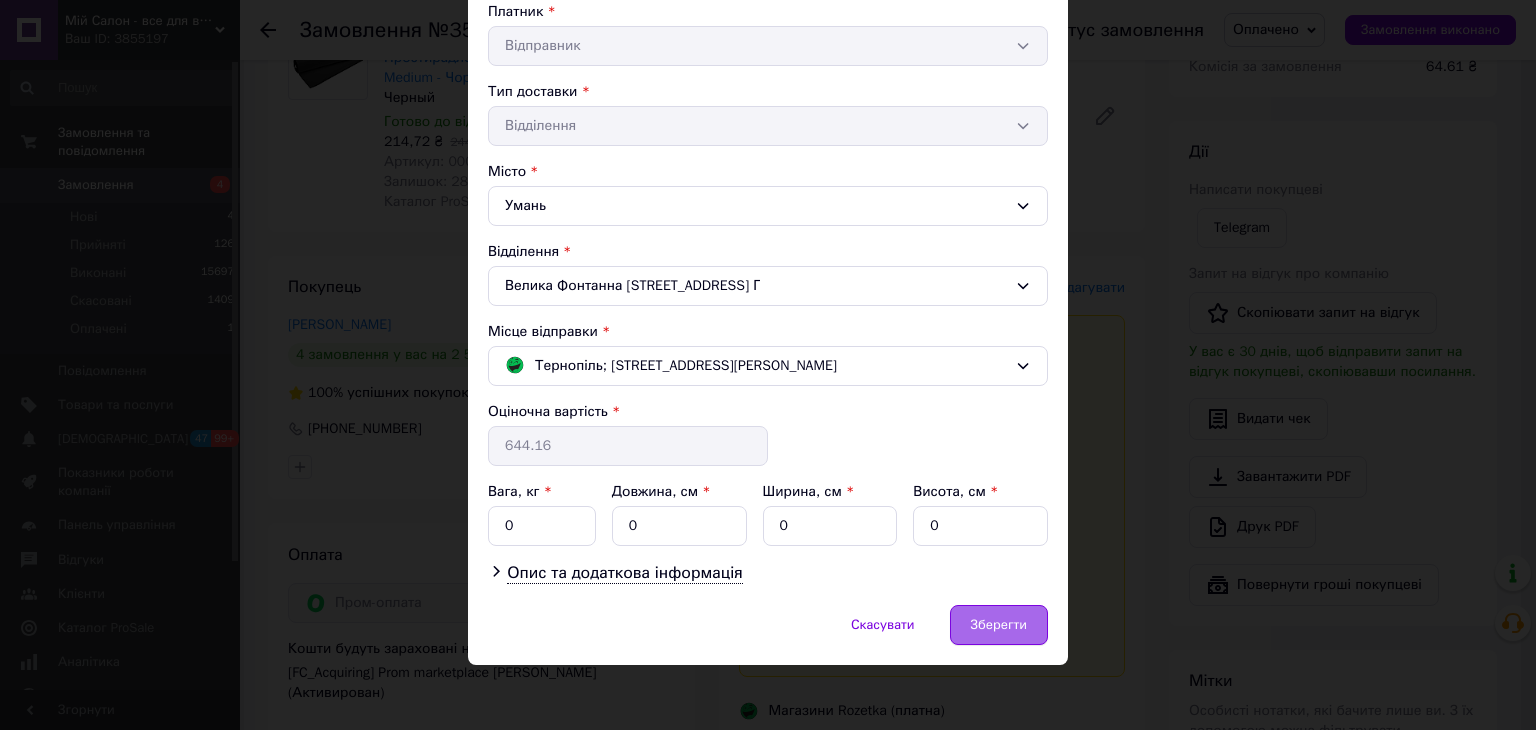 click on "Зберегти" at bounding box center [999, 625] 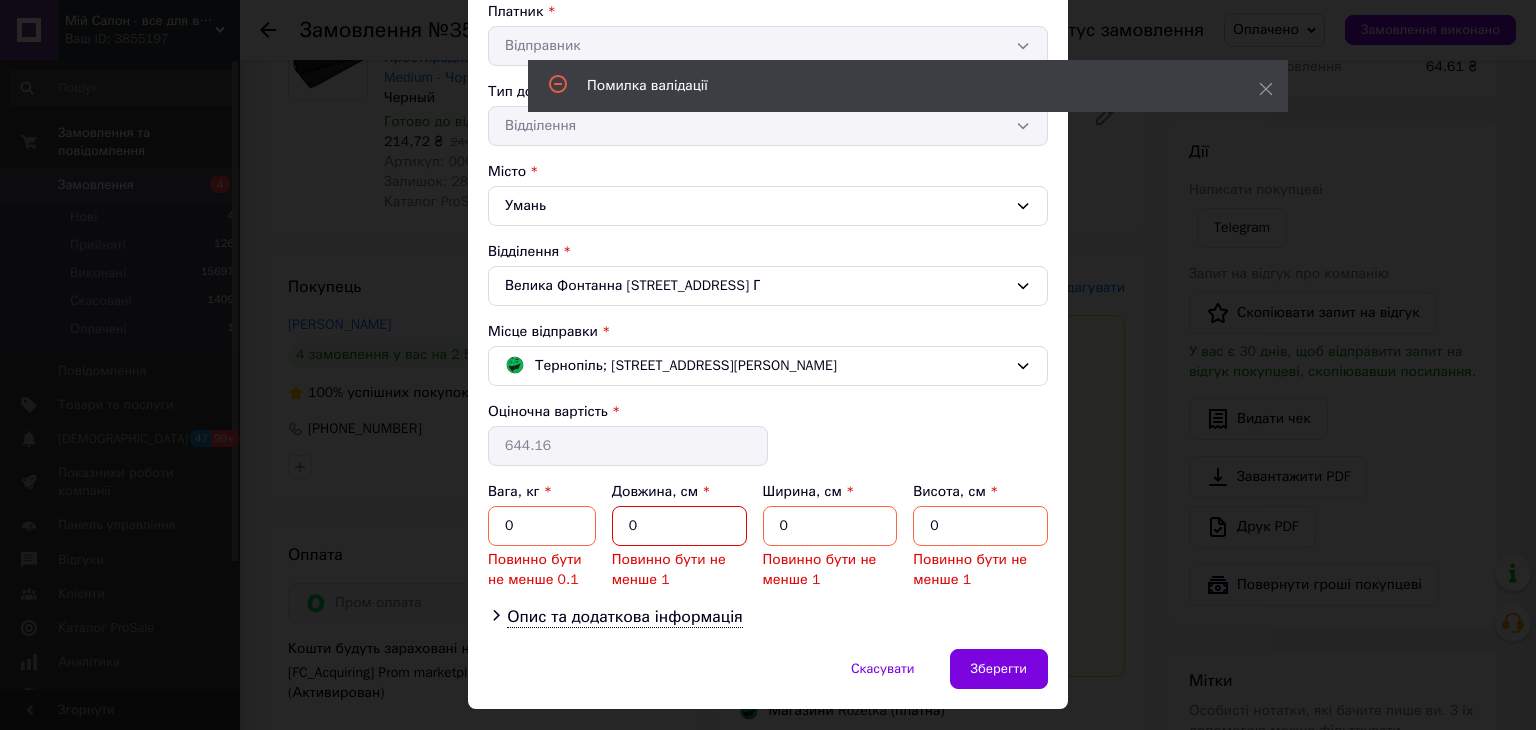 click on "0" at bounding box center [679, 526] 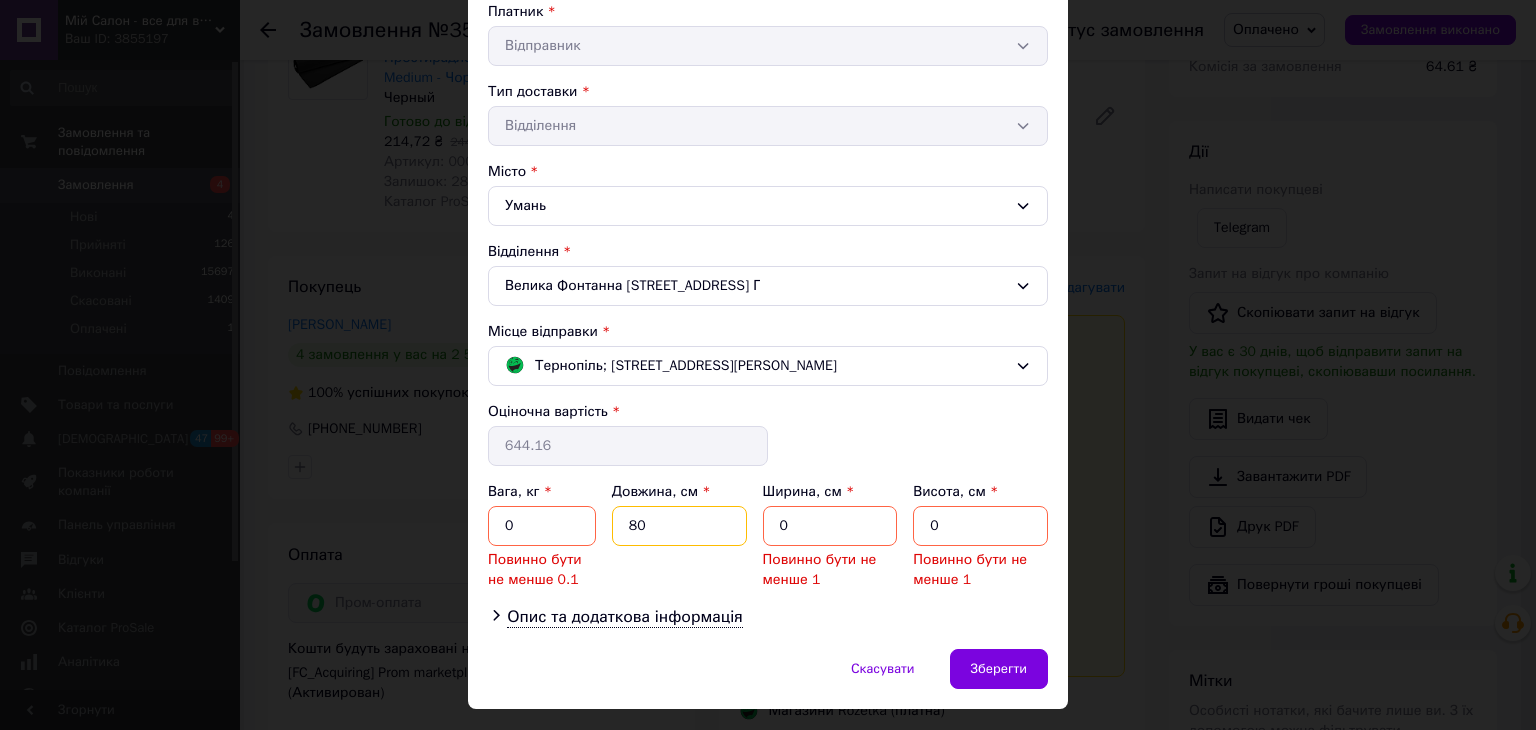type on "80" 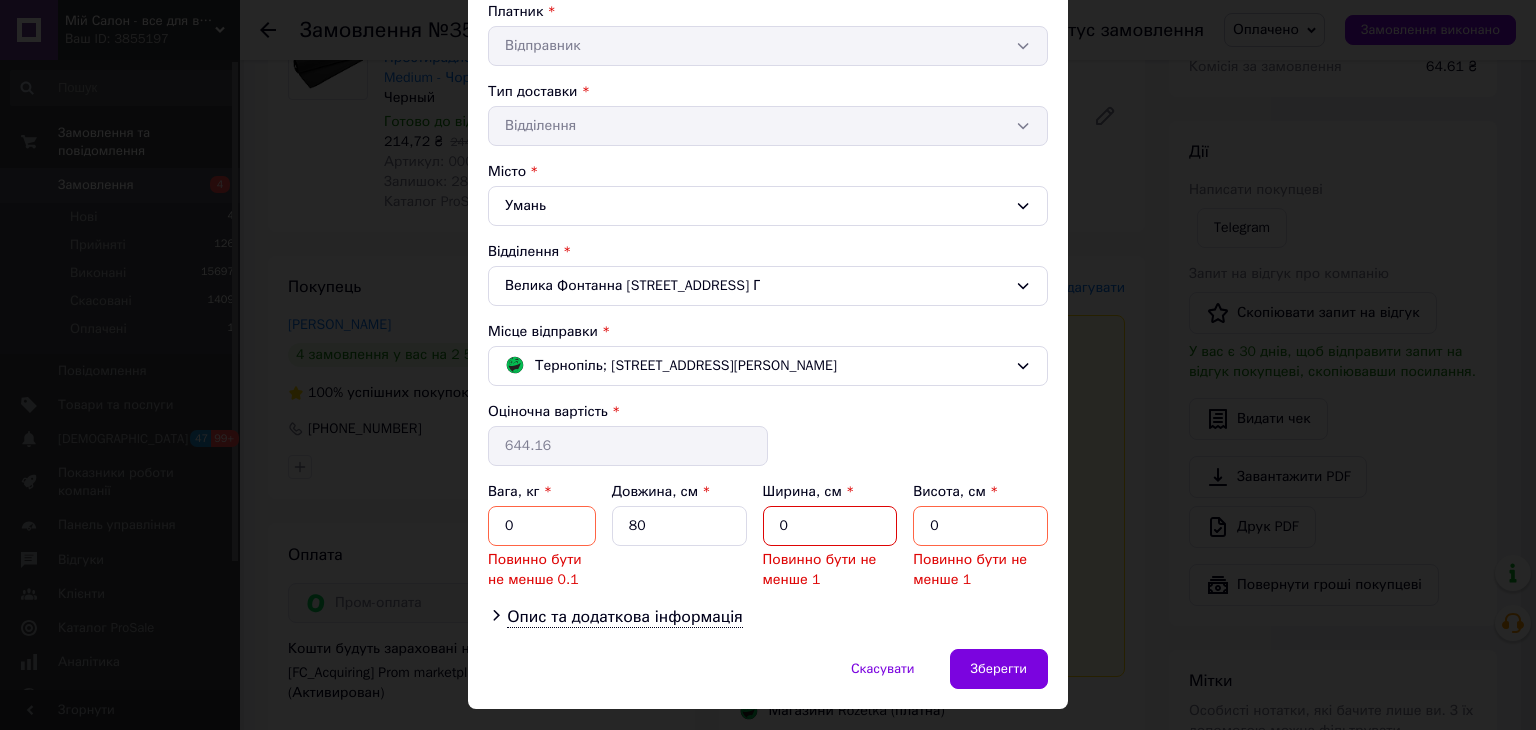 click on "0" at bounding box center [830, 526] 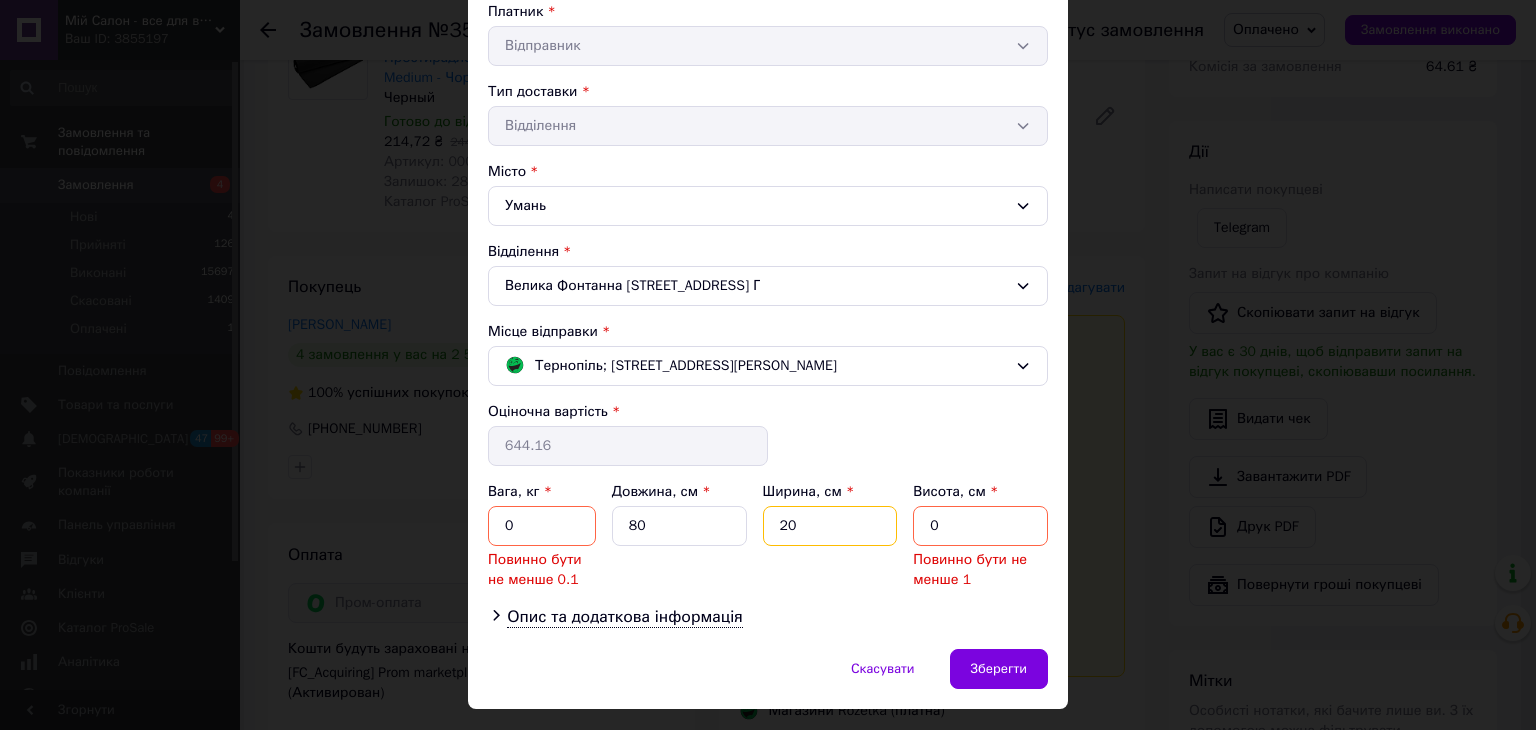 type on "20" 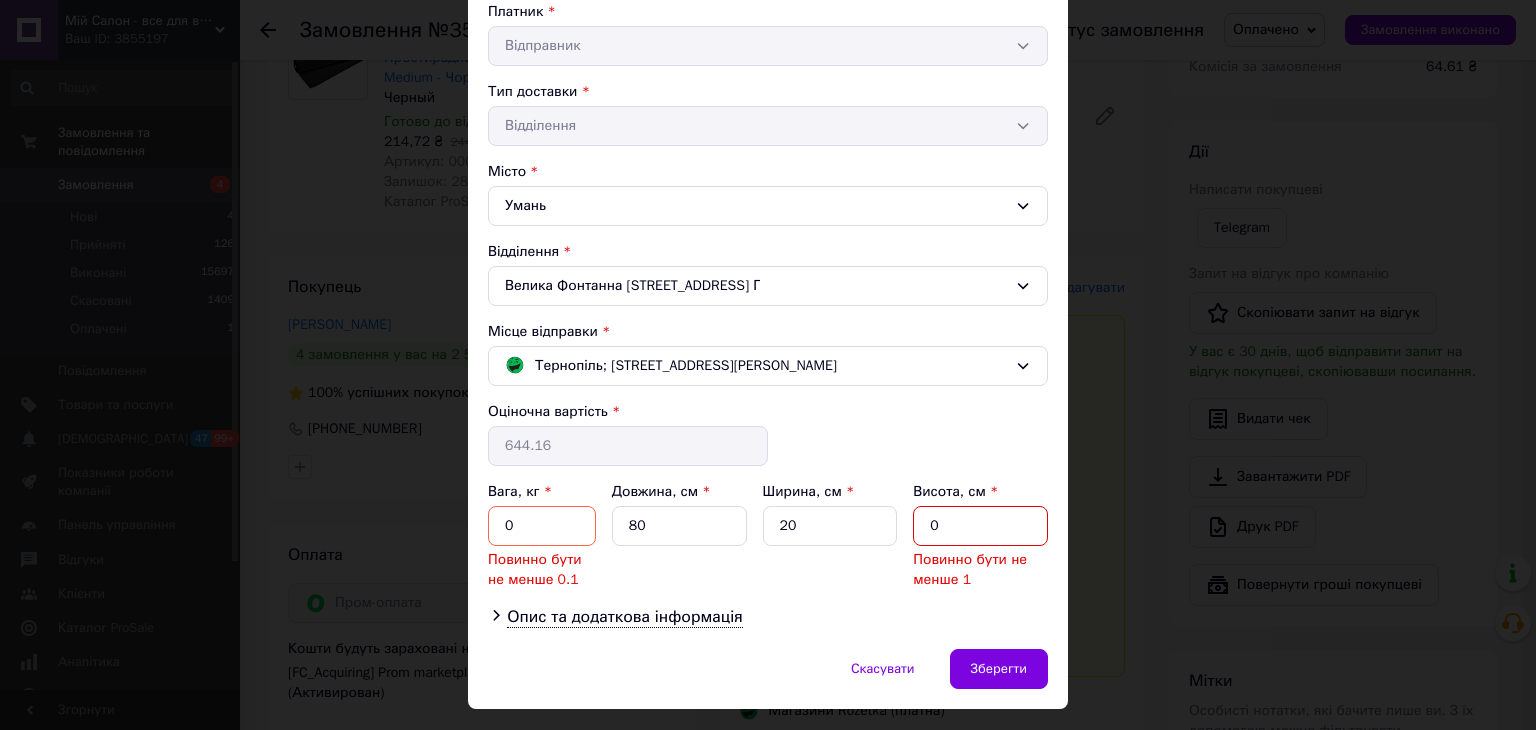 click on "0" at bounding box center (980, 526) 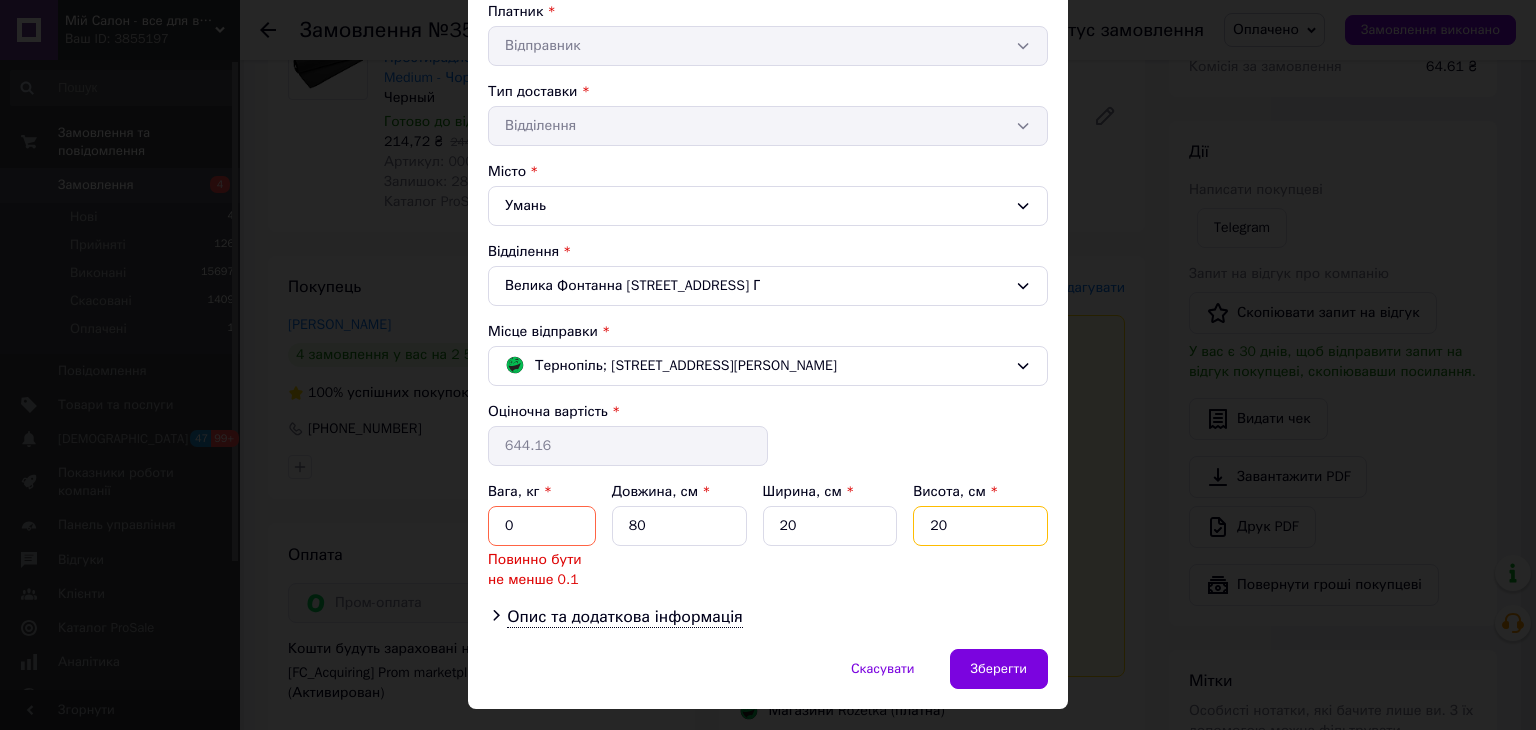 type on "20" 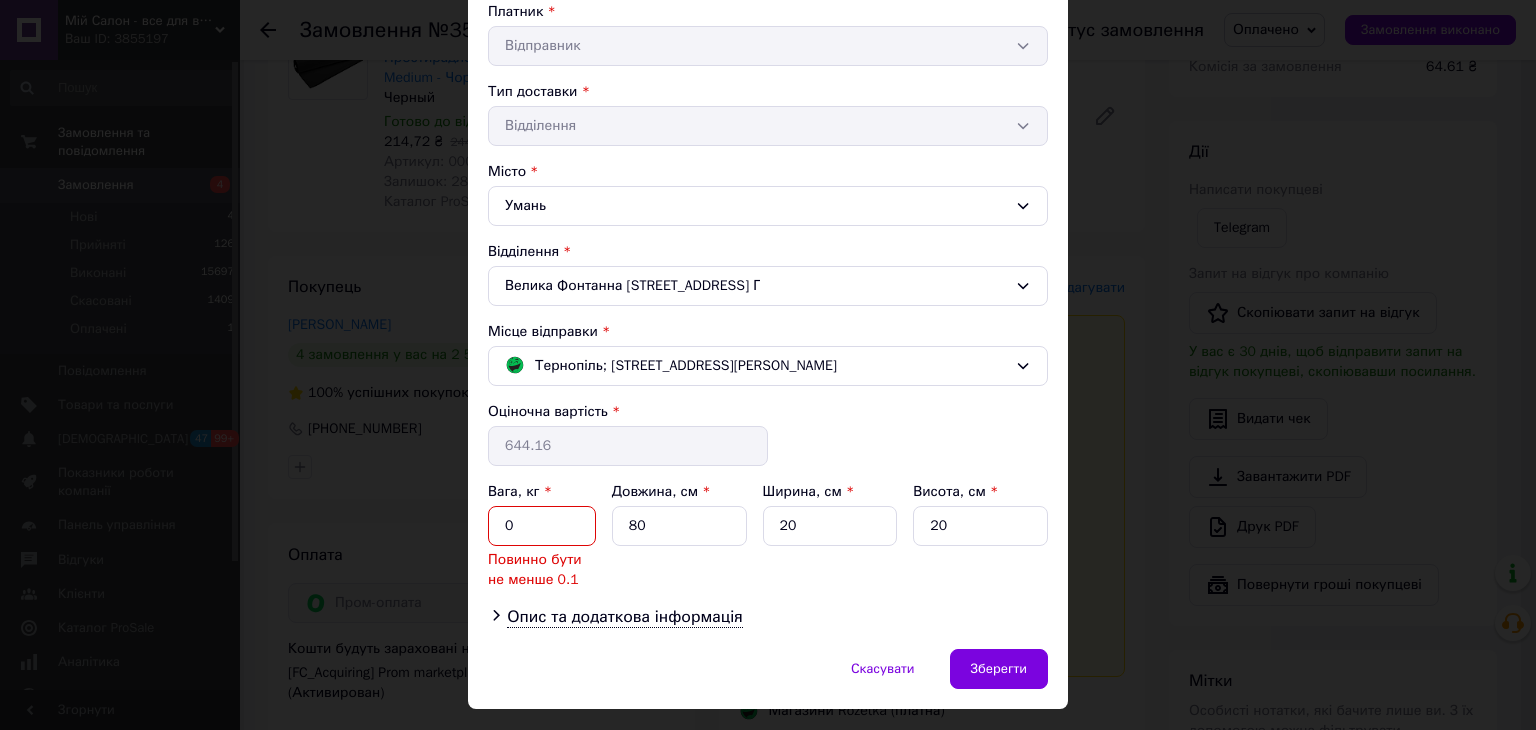 click on "0" at bounding box center [542, 526] 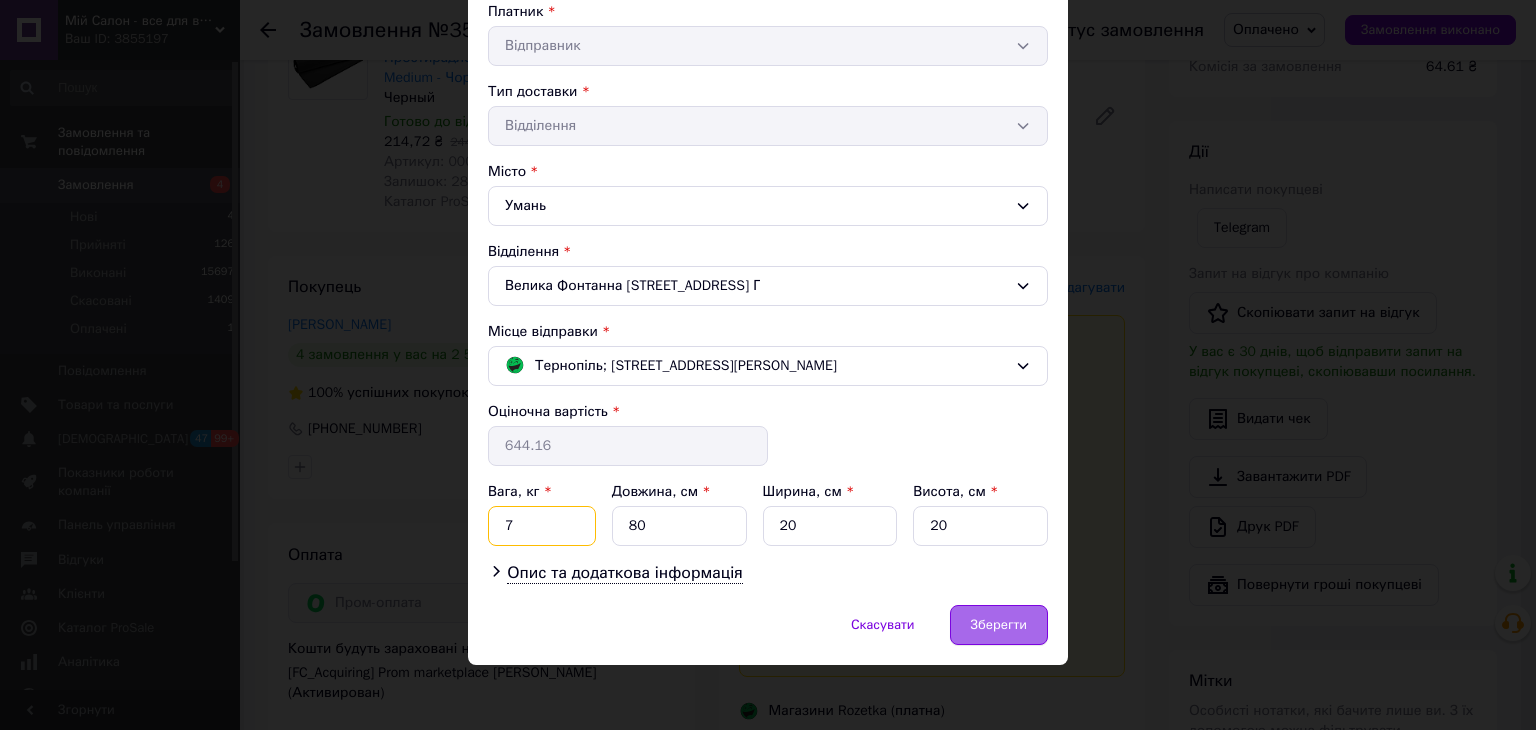 type on "7" 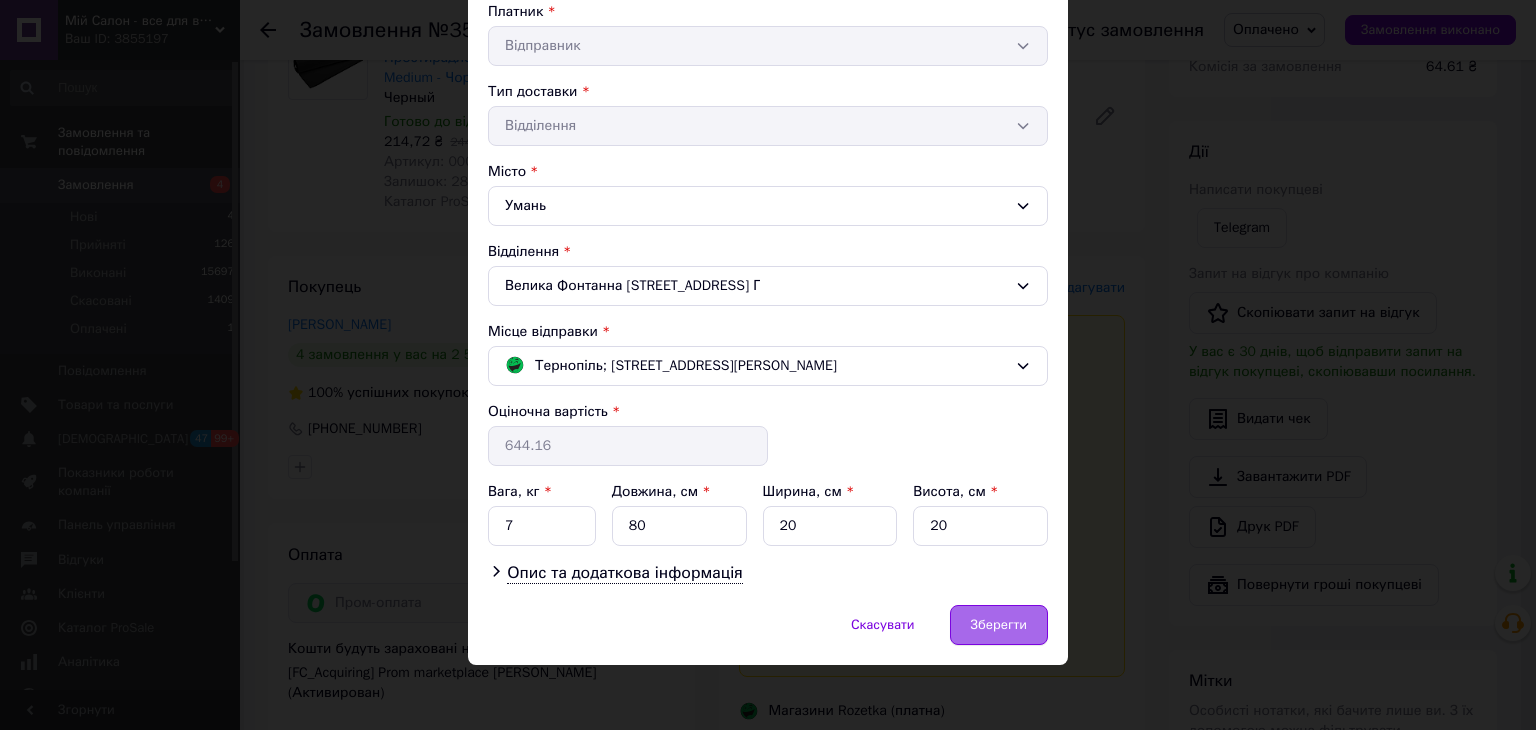 click on "Зберегти" at bounding box center (999, 625) 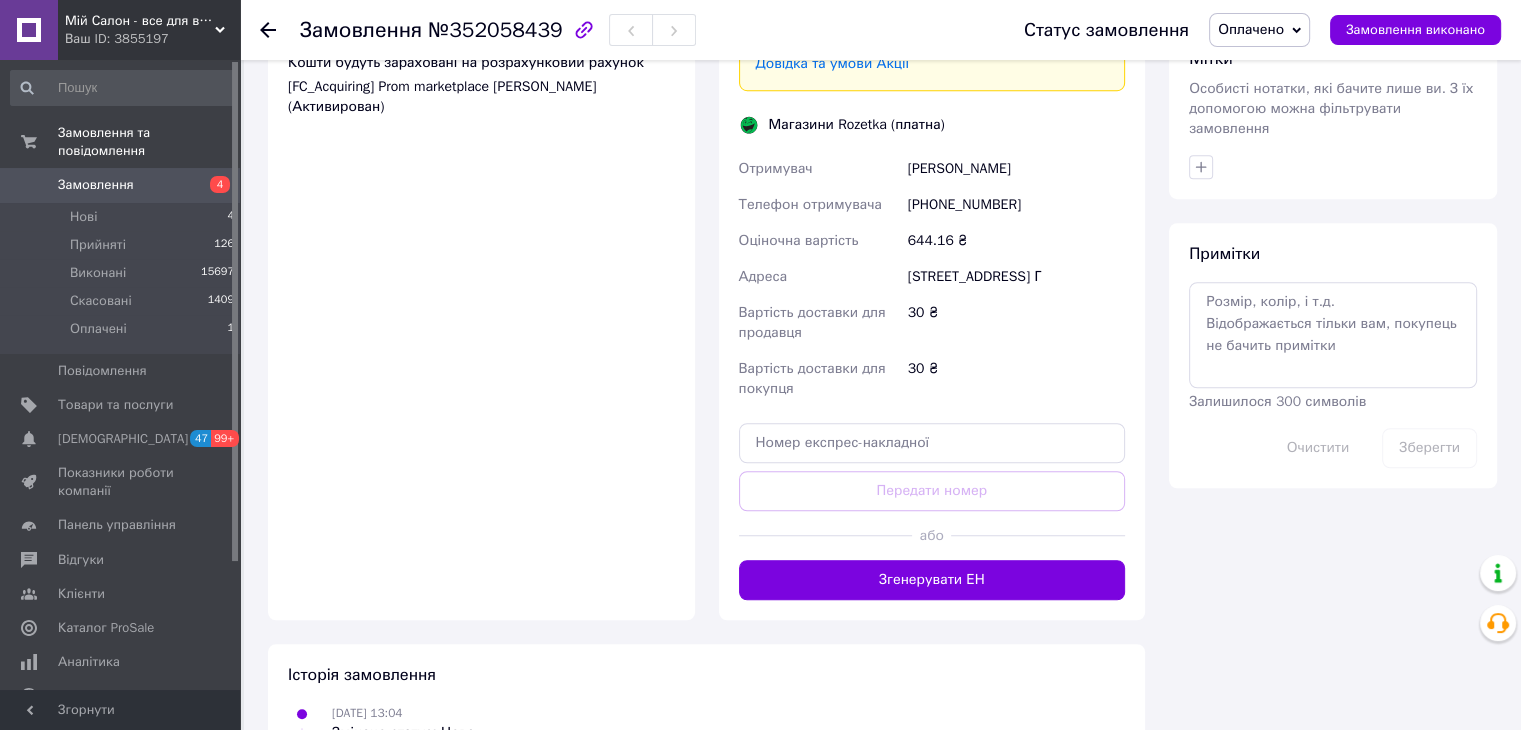 scroll, scrollTop: 1400, scrollLeft: 0, axis: vertical 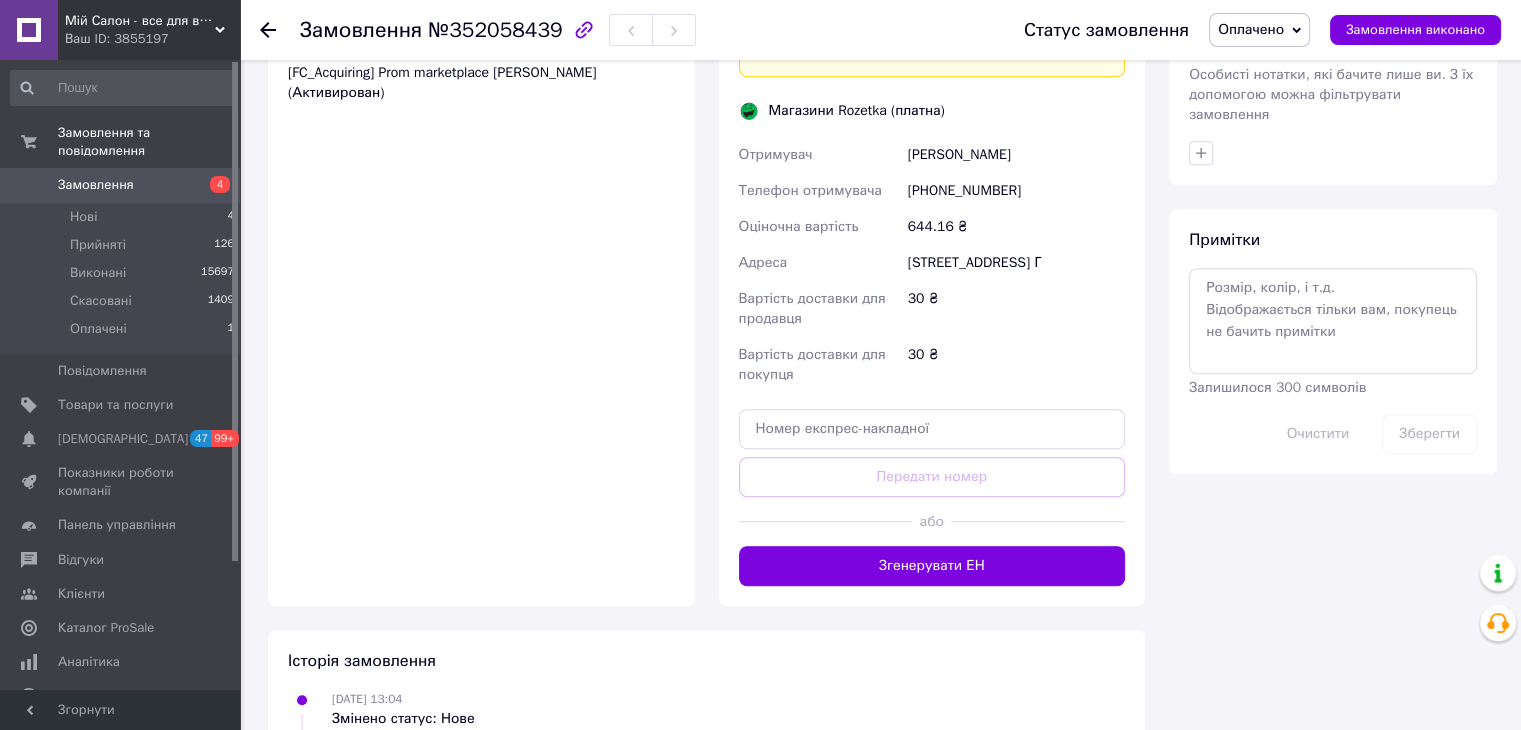 click on "Ваш ID: 3855197" at bounding box center [152, 39] 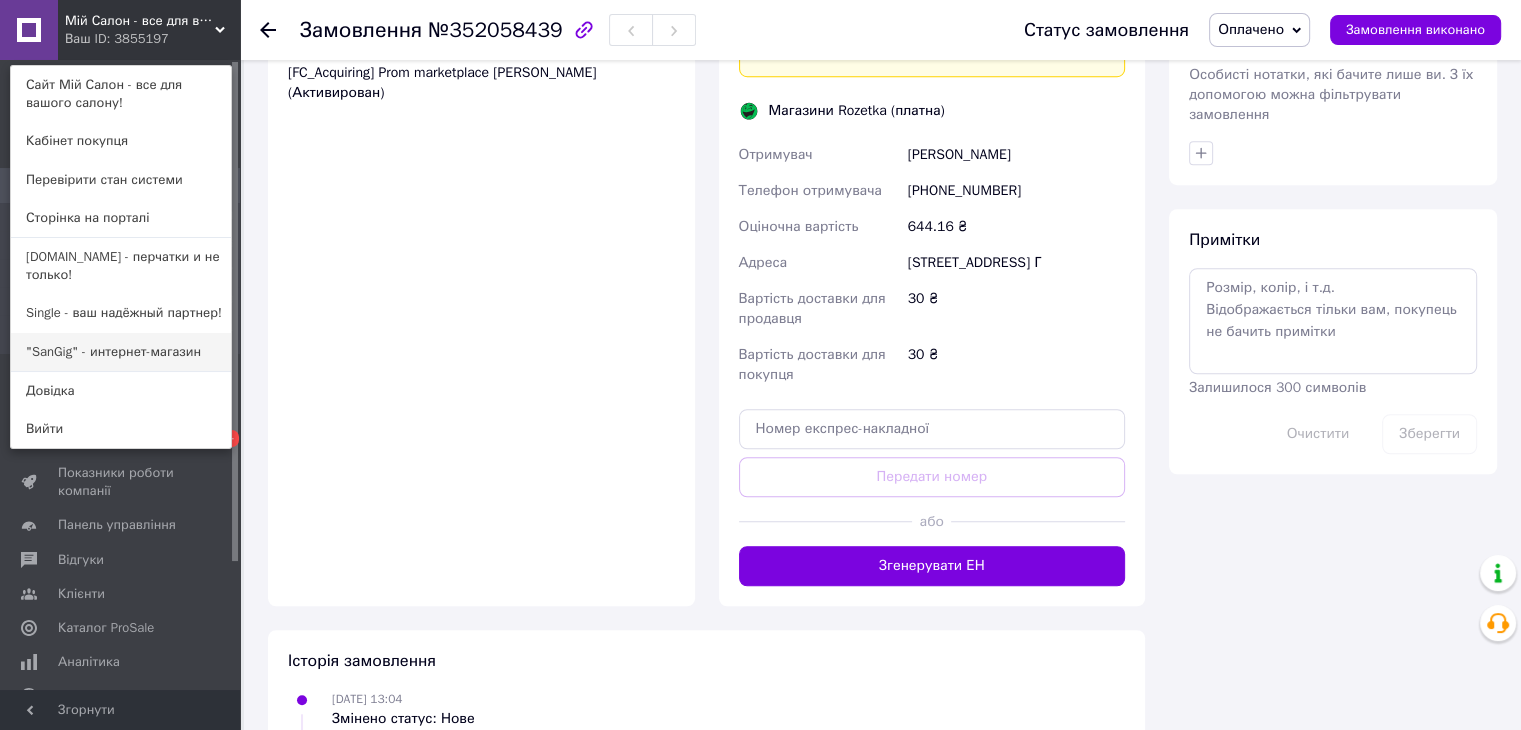 click on ""SanGig" - интернет-магазин" at bounding box center [121, 352] 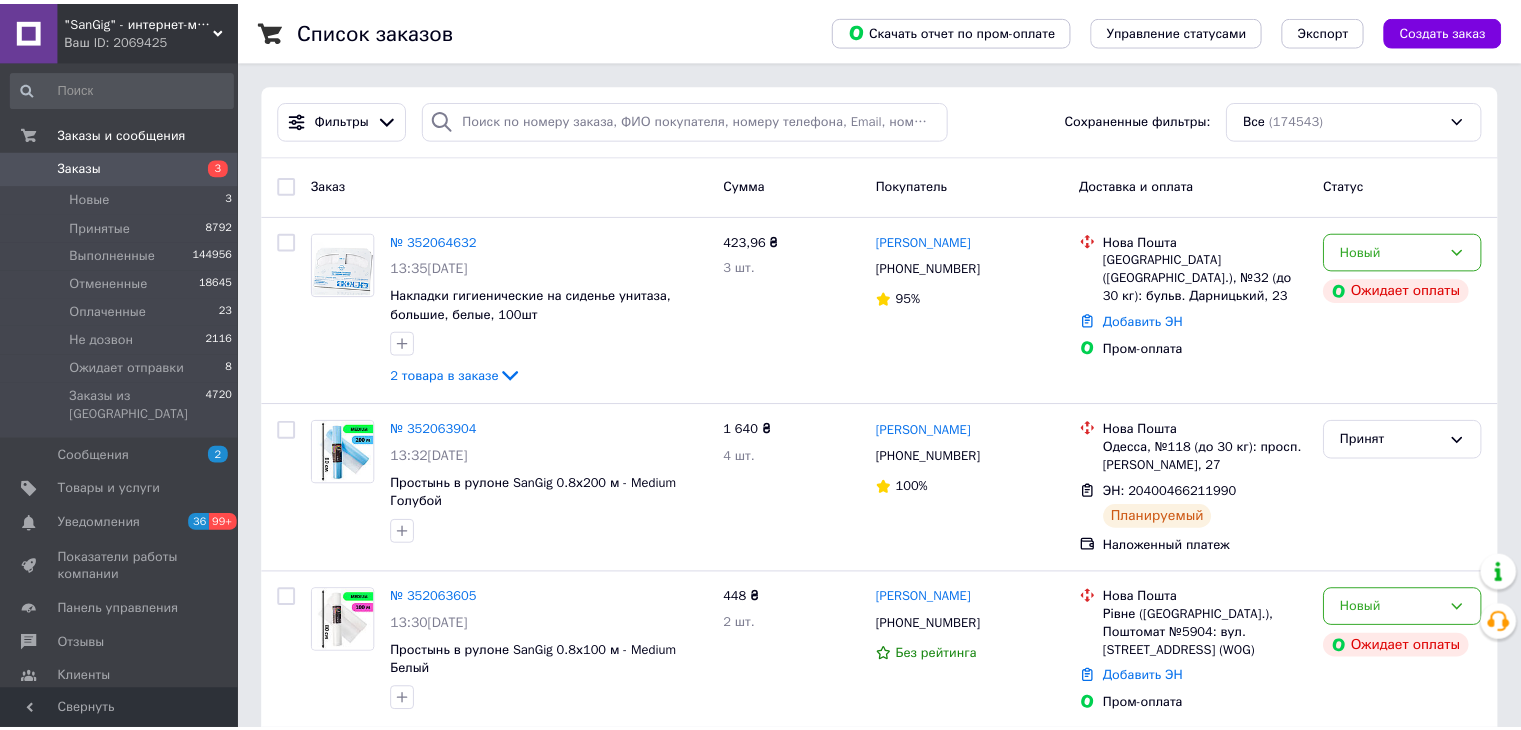 scroll, scrollTop: 0, scrollLeft: 0, axis: both 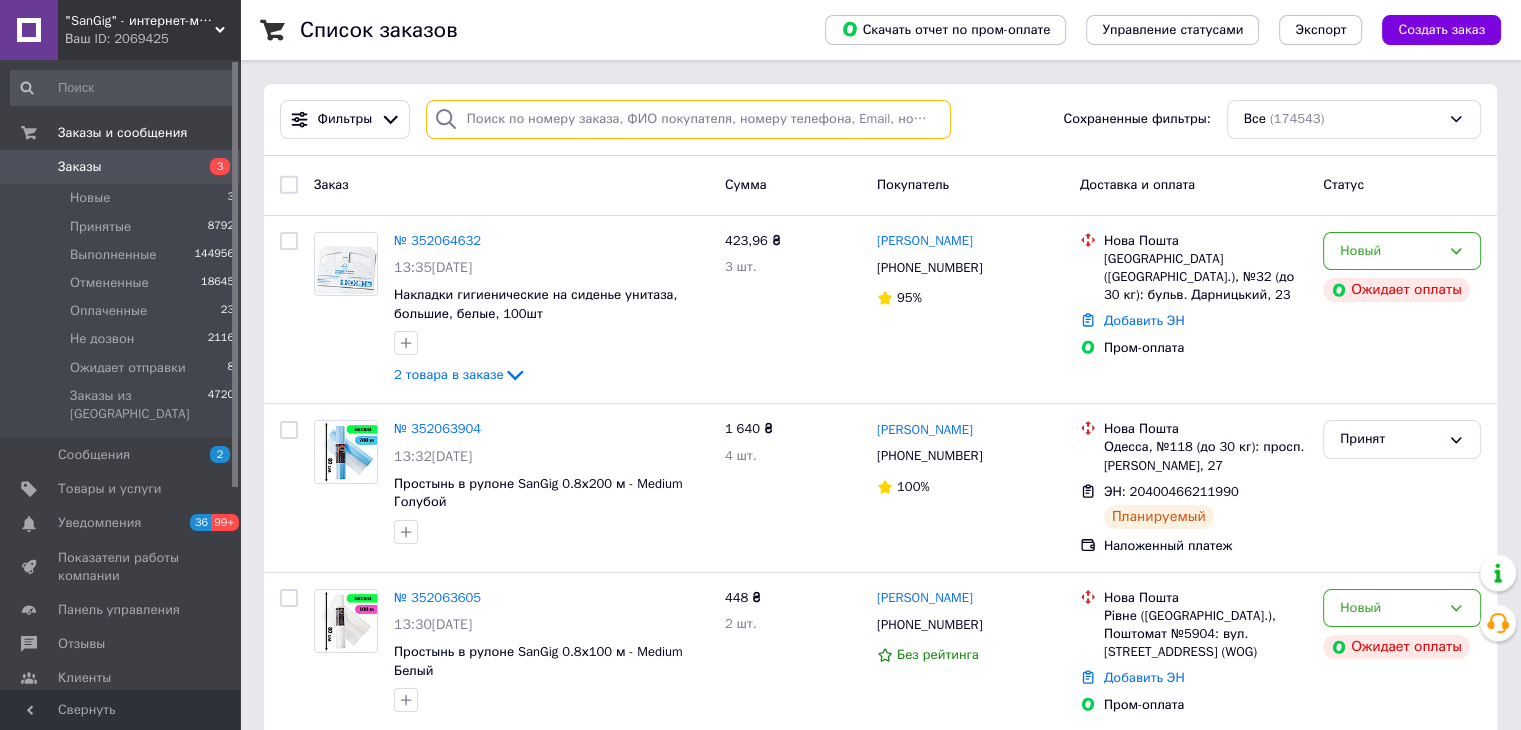 click at bounding box center (688, 119) 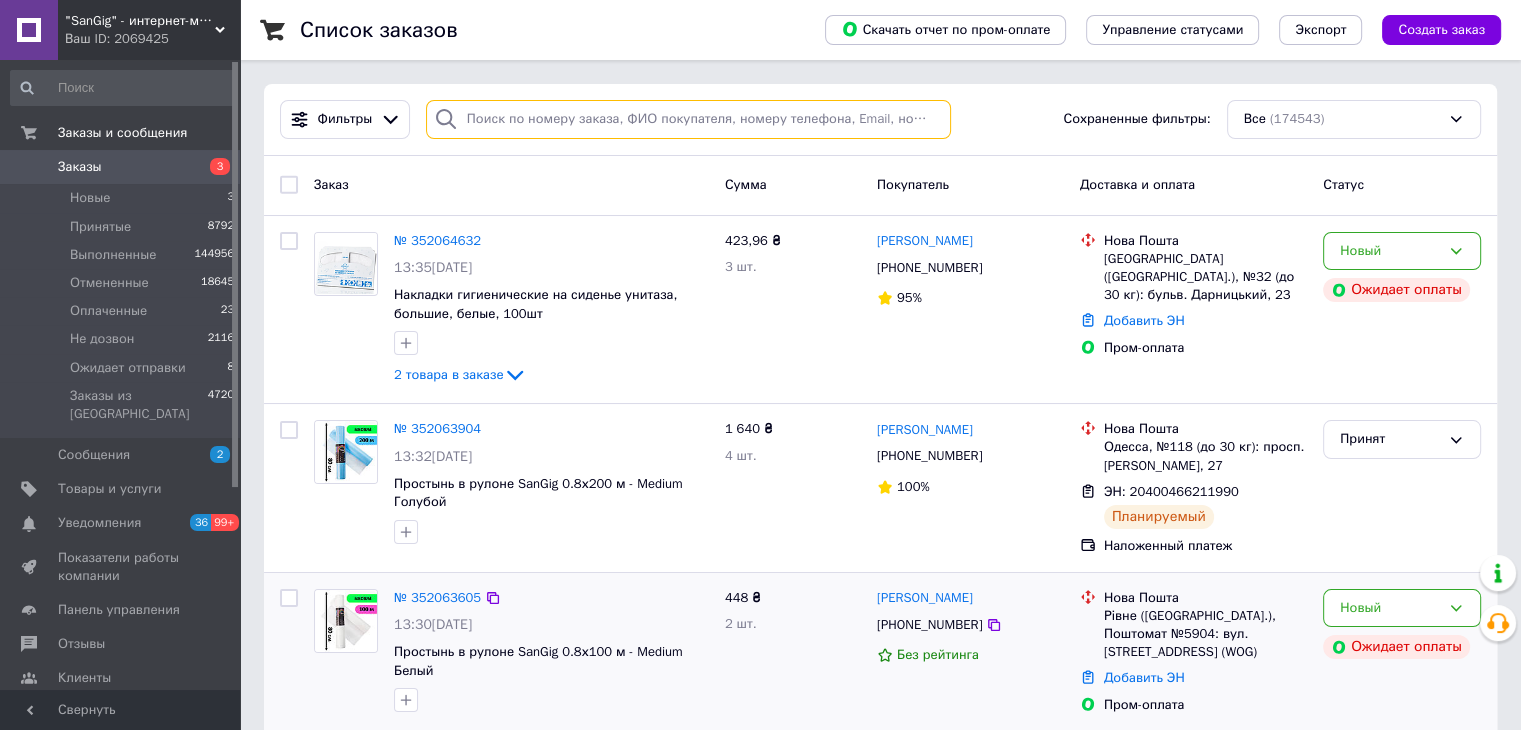 paste on "0930013318" 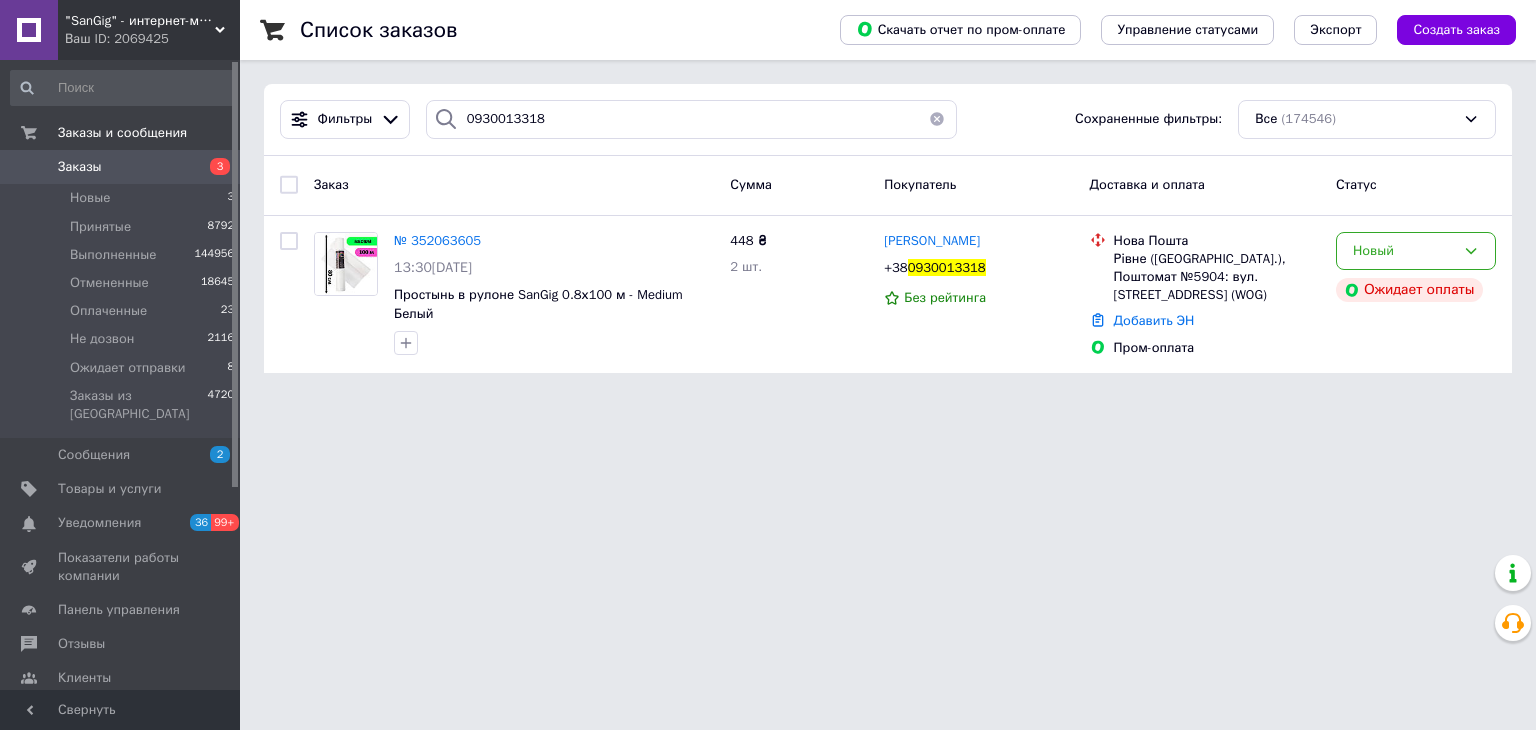 click on ""SanGig" - интернет-магазин Ваш ID: 2069425 Сайт "SanGig" - интернет-магазин Кабинет покупателя Проверить состояние системы Страница на портале nitrile.com.ua - перчатки и не только! Single - ваш надёжный партнер! Мій Салон - всё для вашего салона! Справка Выйти Заказы и сообщения Заказы 3 Новые 3 Принятые 8792 Выполненные 144956 Отмененные 18645 Оплаченные 23 Не дозвон 2116 Ожидает отправки 8 Заказы из Розетки 4720 Сообщения 2 Товары и услуги Уведомления 36 99+ Показатели работы компании Панель управления Отзывы Клиенты Каталог ProSale Аналитика" at bounding box center (768, 198) 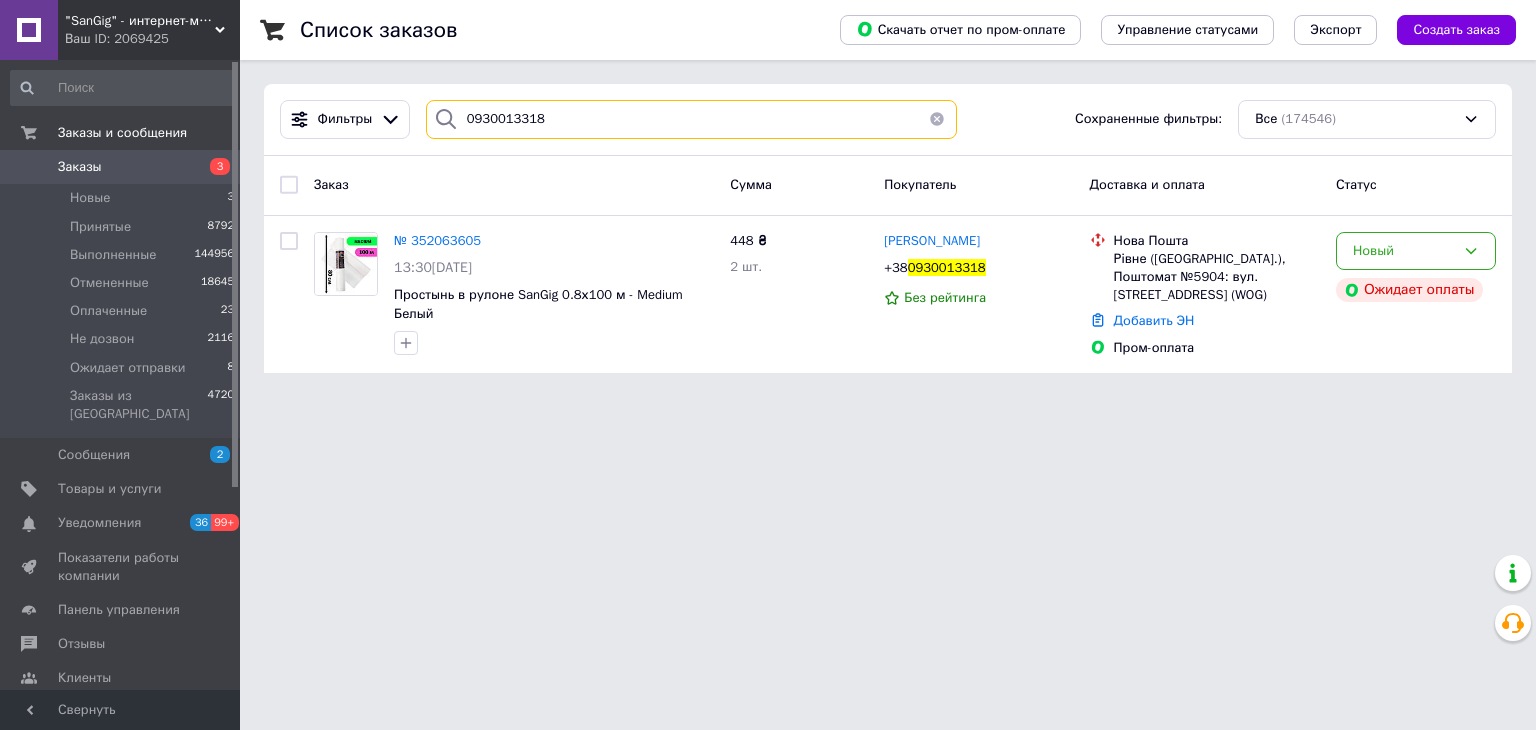 click on "0930013318" at bounding box center (692, 119) 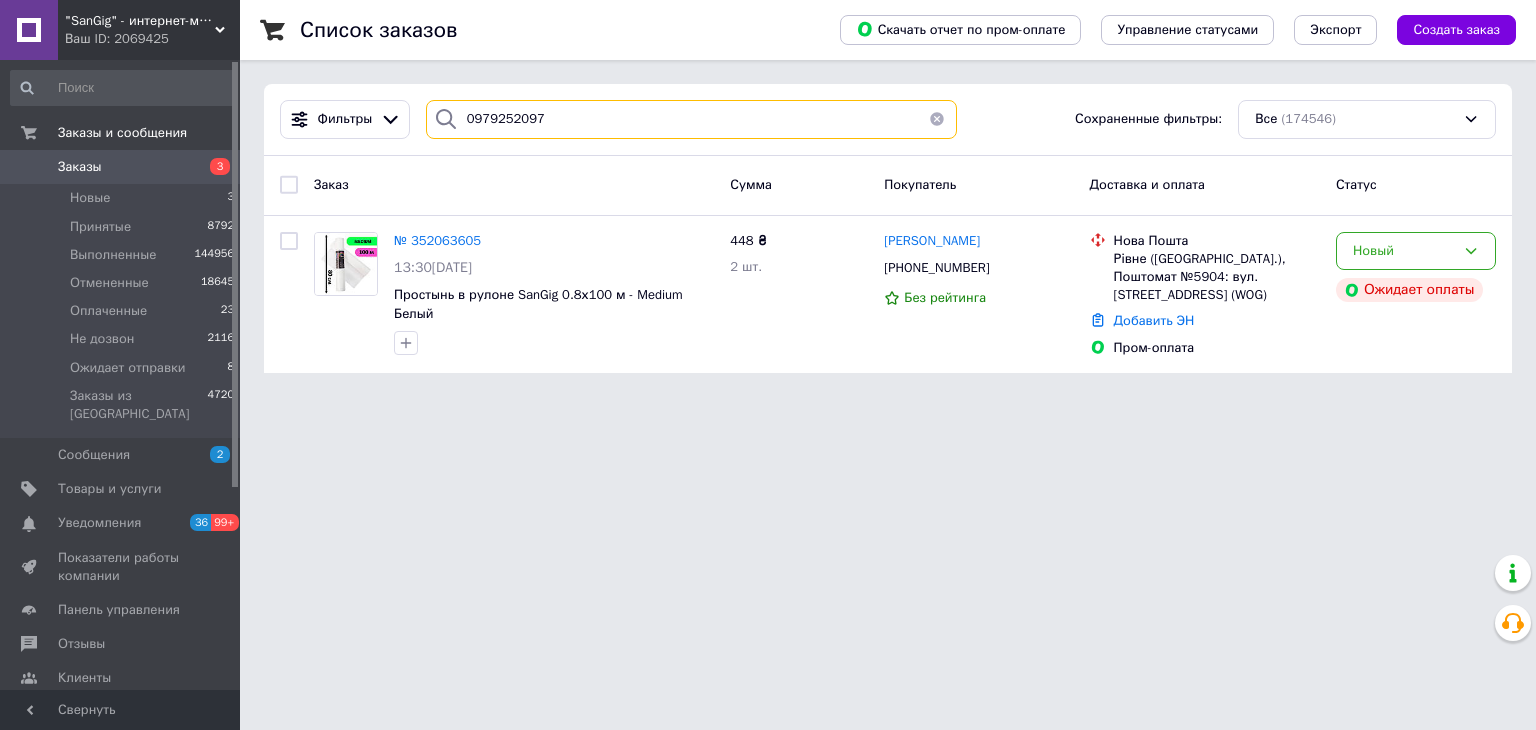 type on "0979252097" 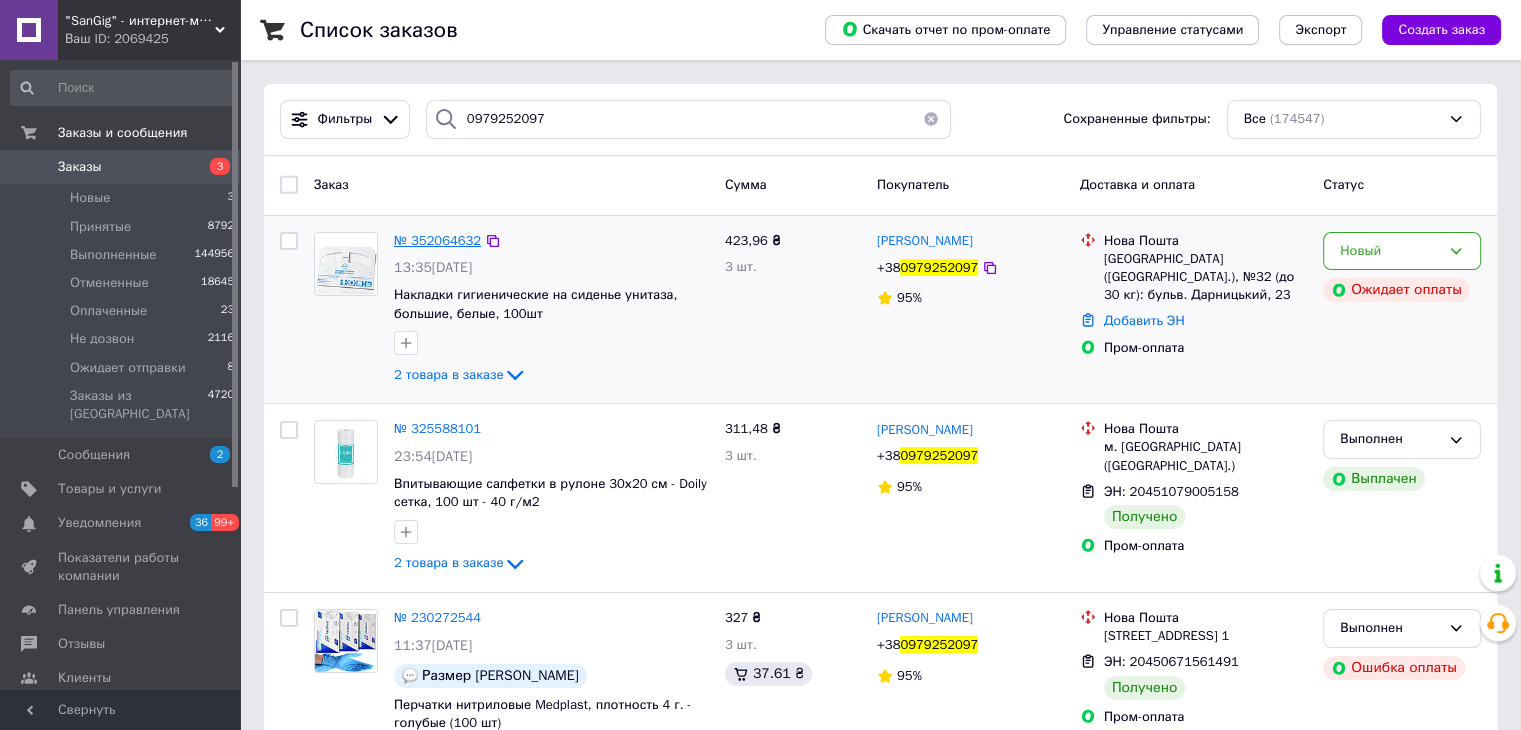 click on "№ 352064632" at bounding box center [437, 240] 